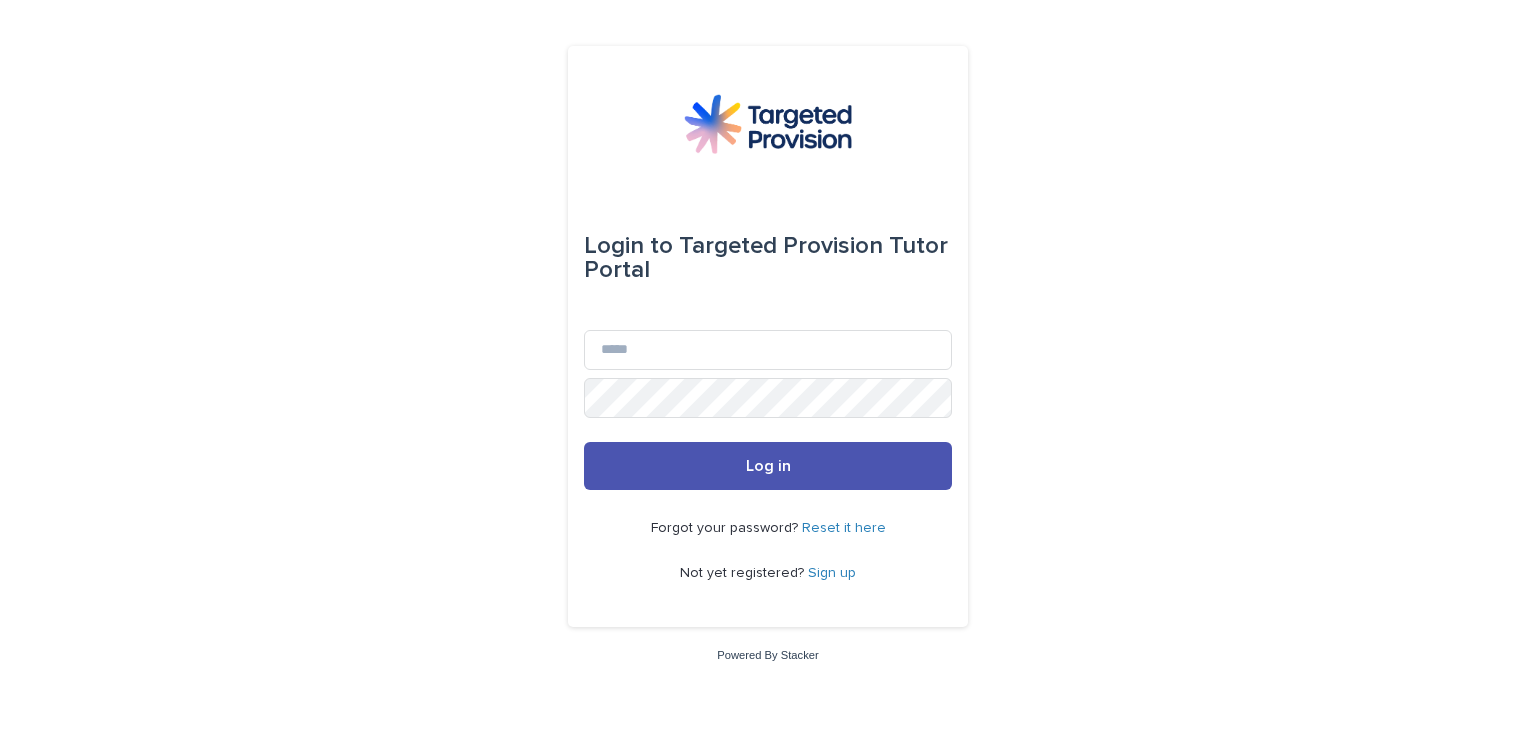 scroll, scrollTop: 0, scrollLeft: 0, axis: both 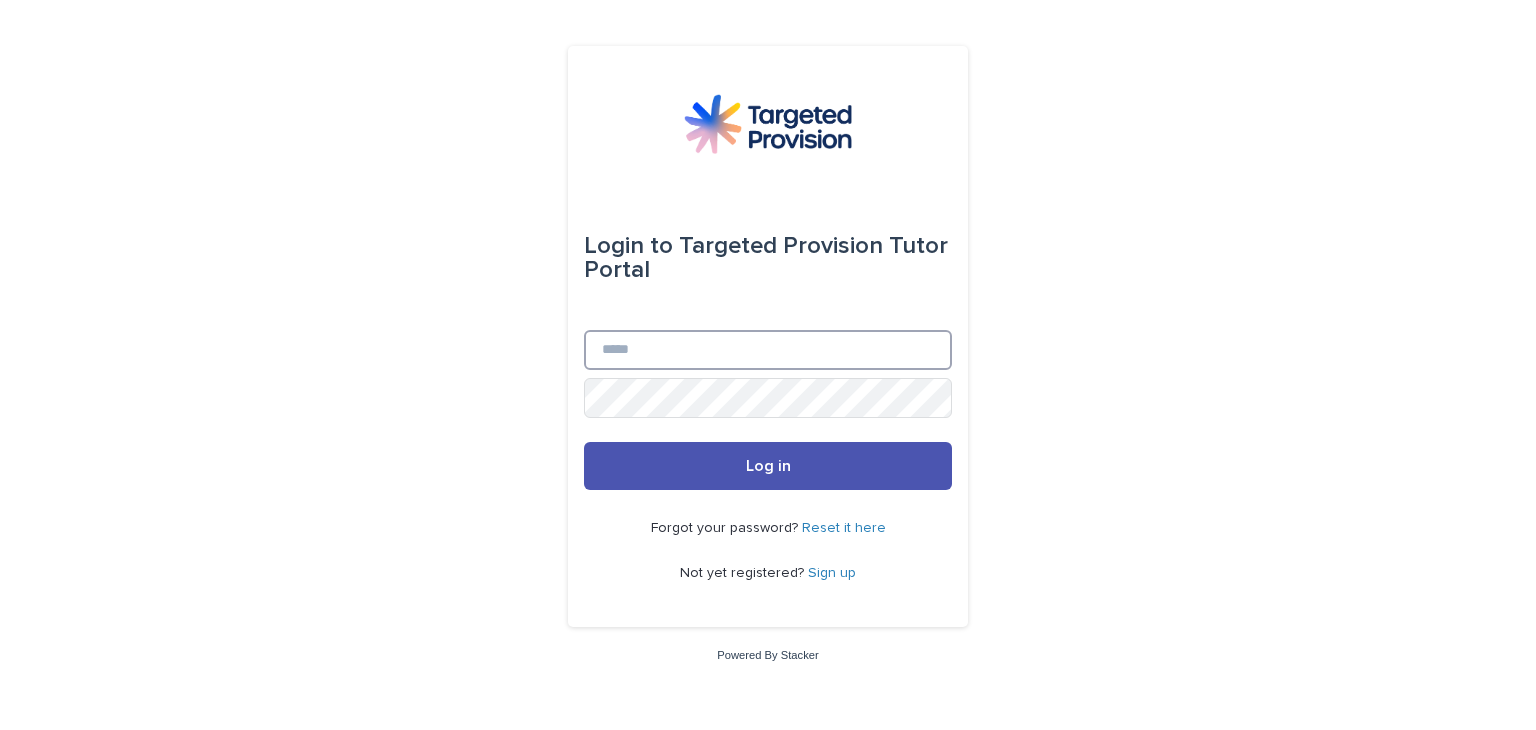 click on "Email" at bounding box center [768, 350] 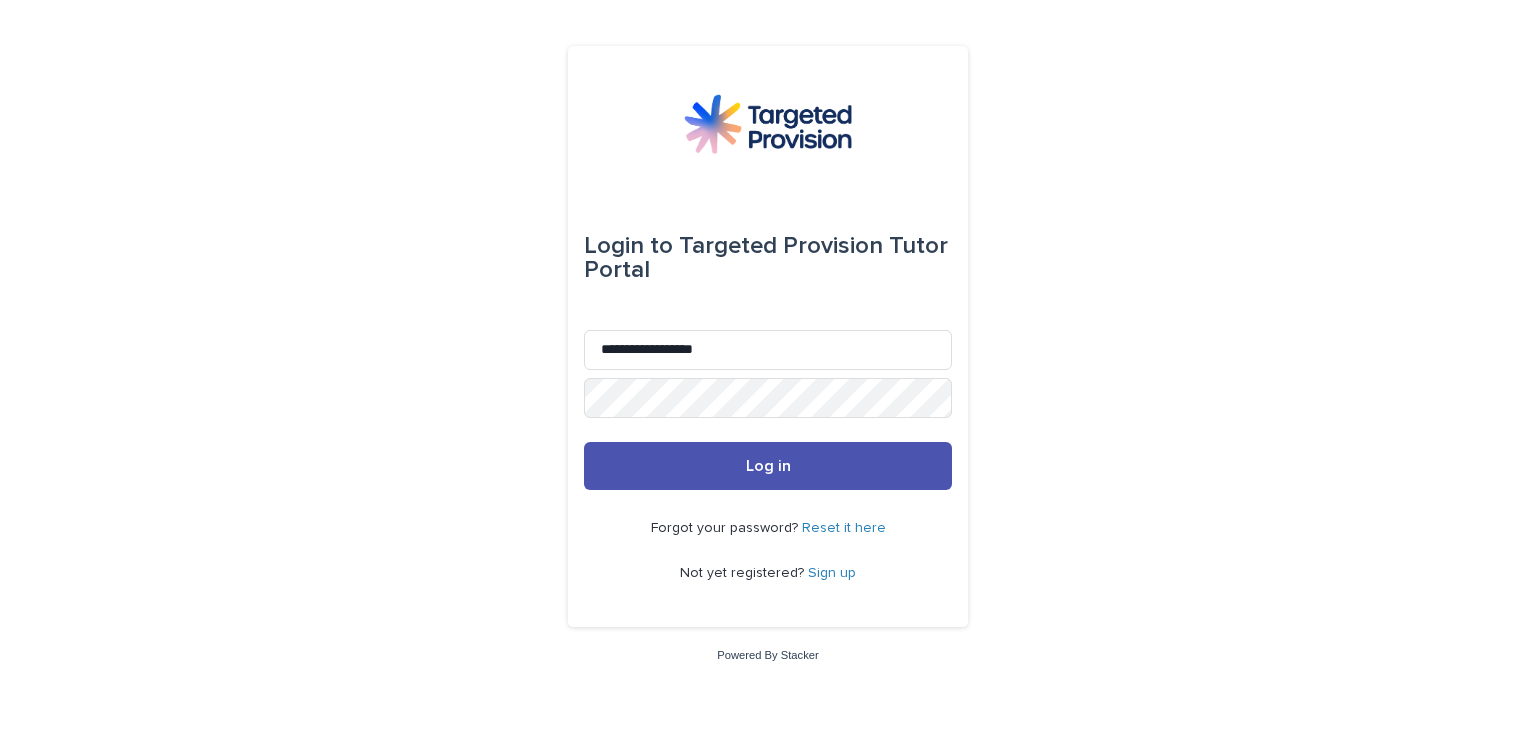 click on "Reset it here" at bounding box center (844, 528) 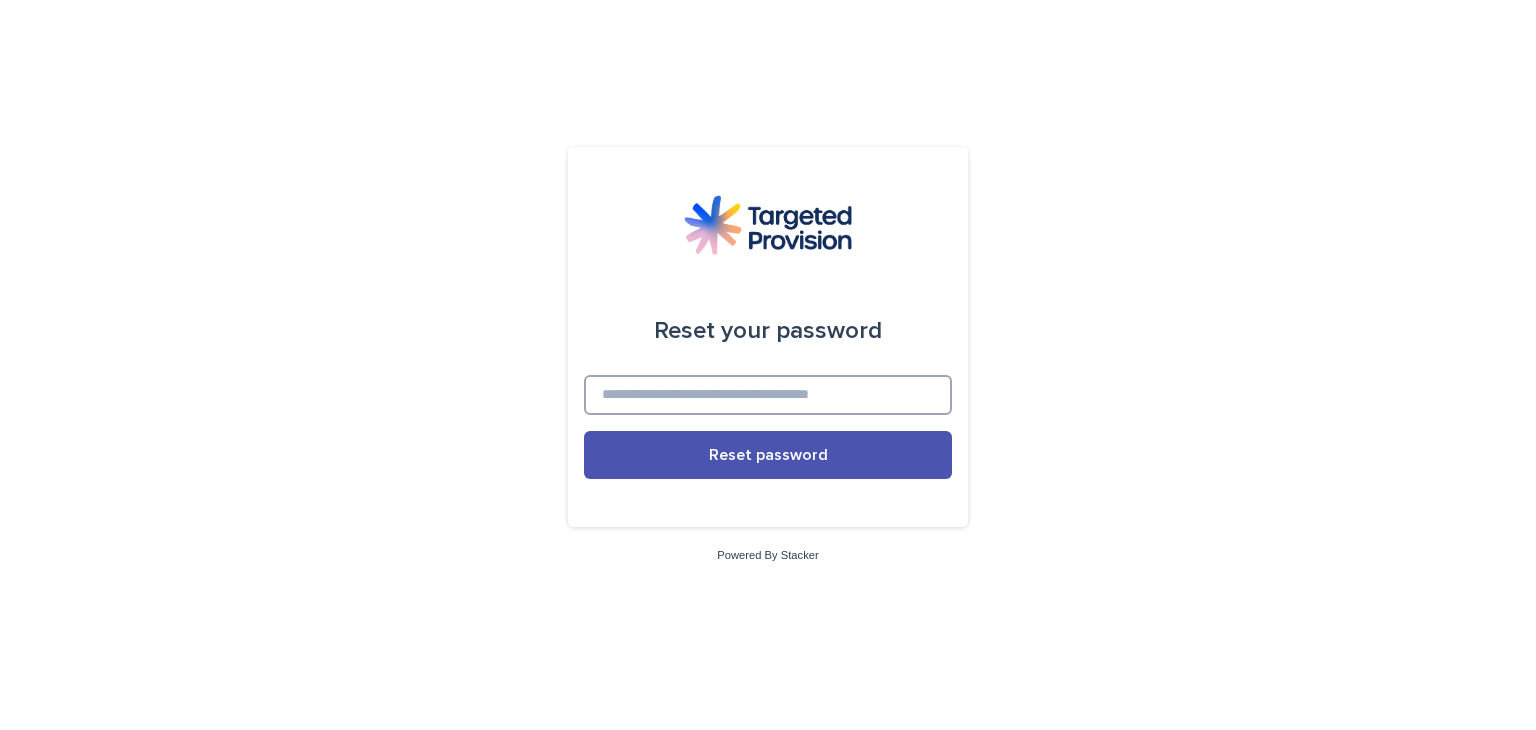click at bounding box center [768, 395] 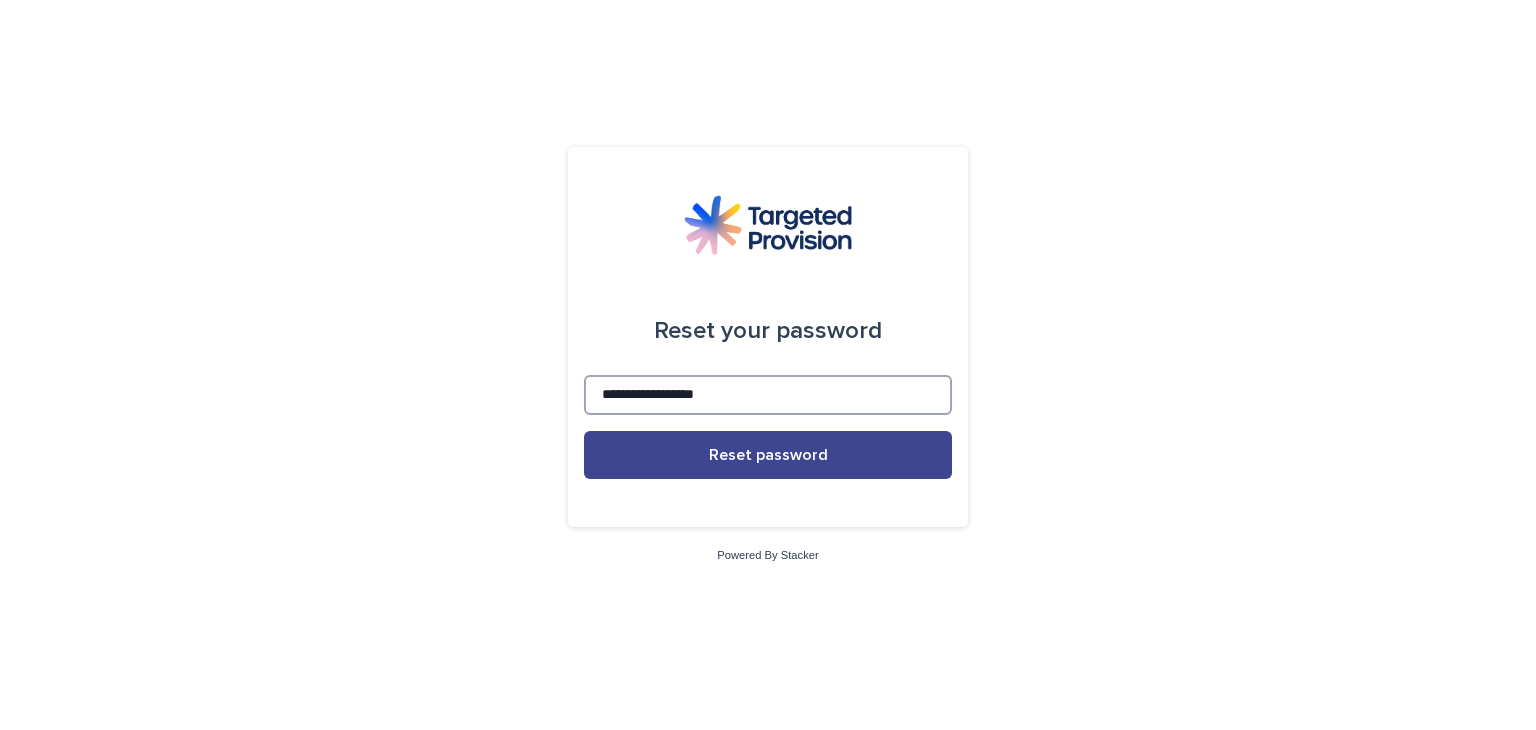 type on "**********" 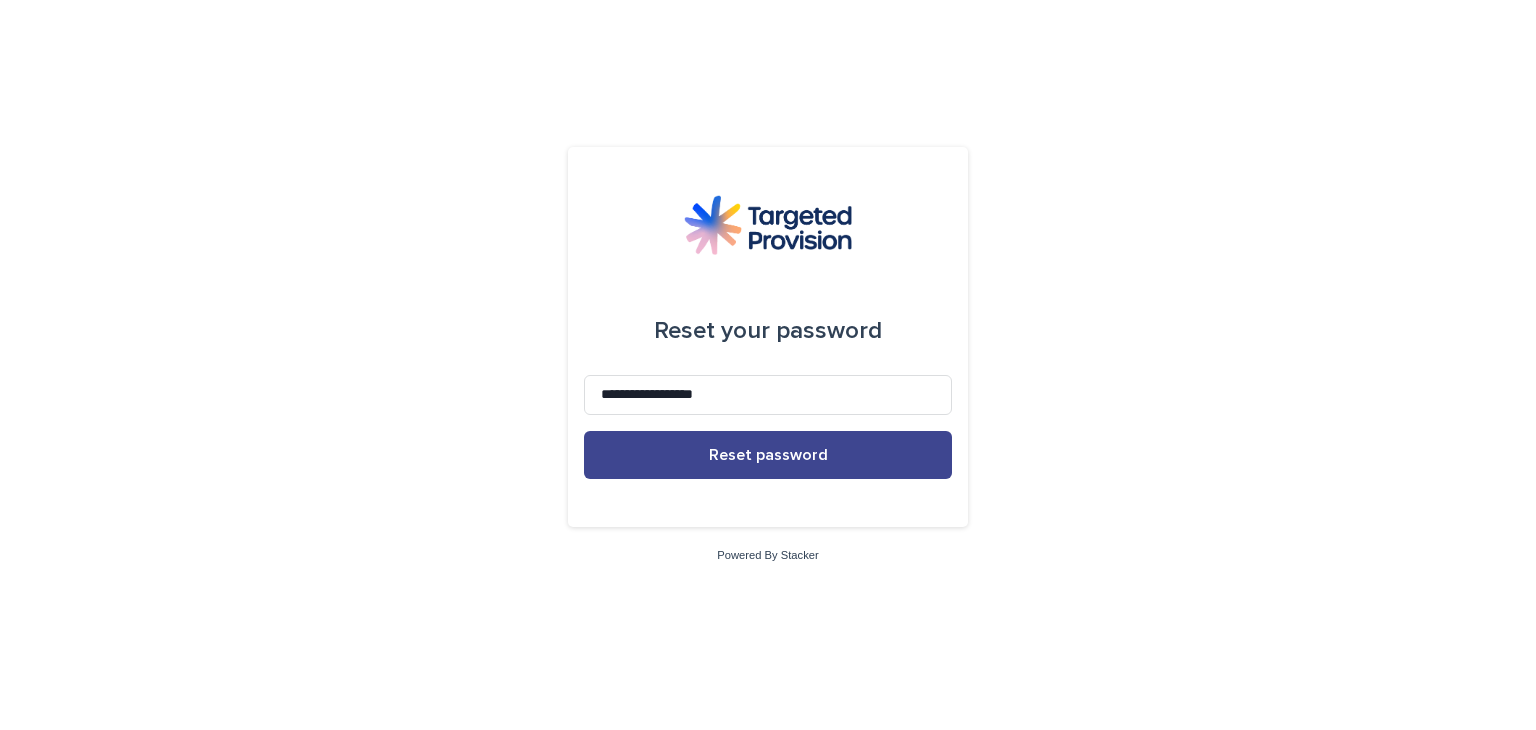 click on "Reset password" at bounding box center (768, 455) 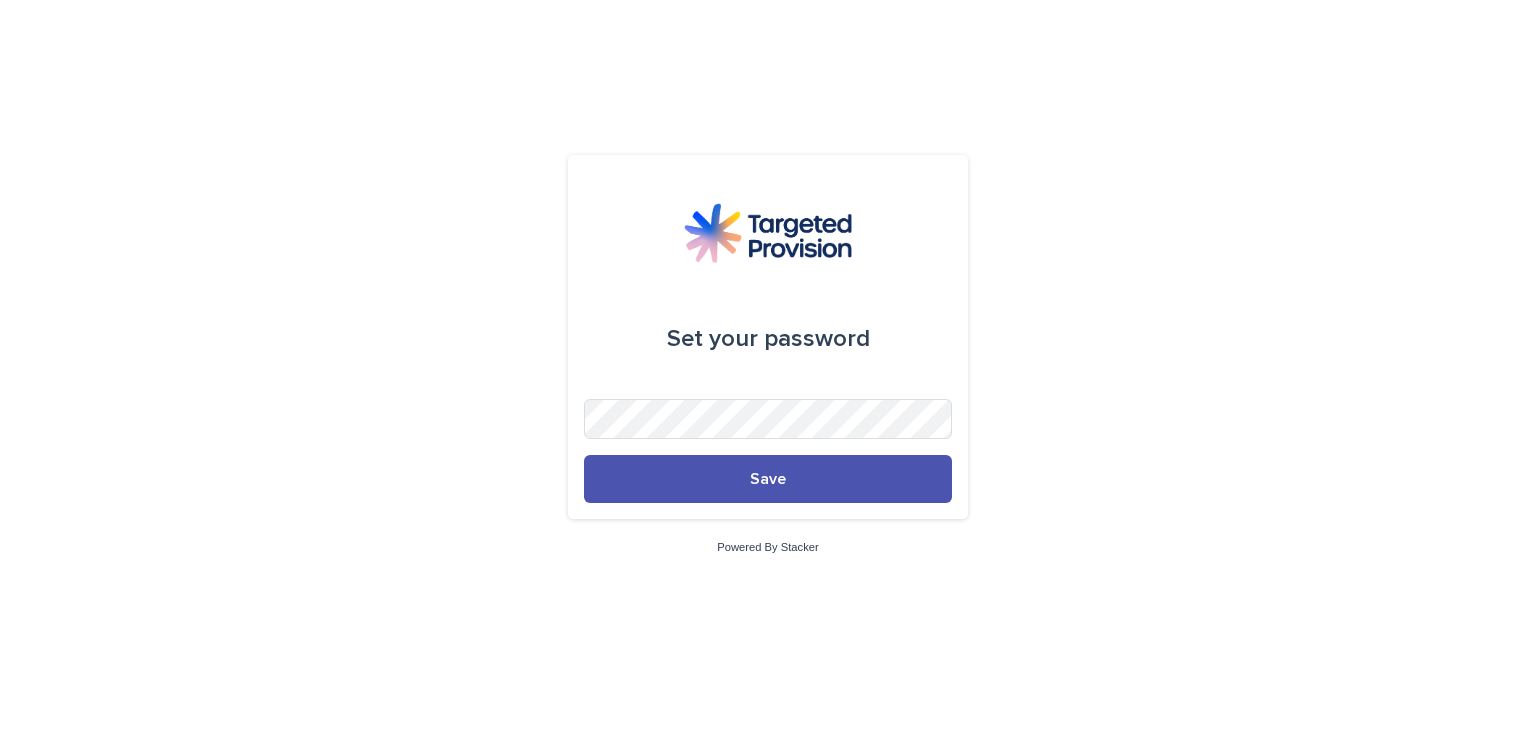 scroll, scrollTop: 0, scrollLeft: 0, axis: both 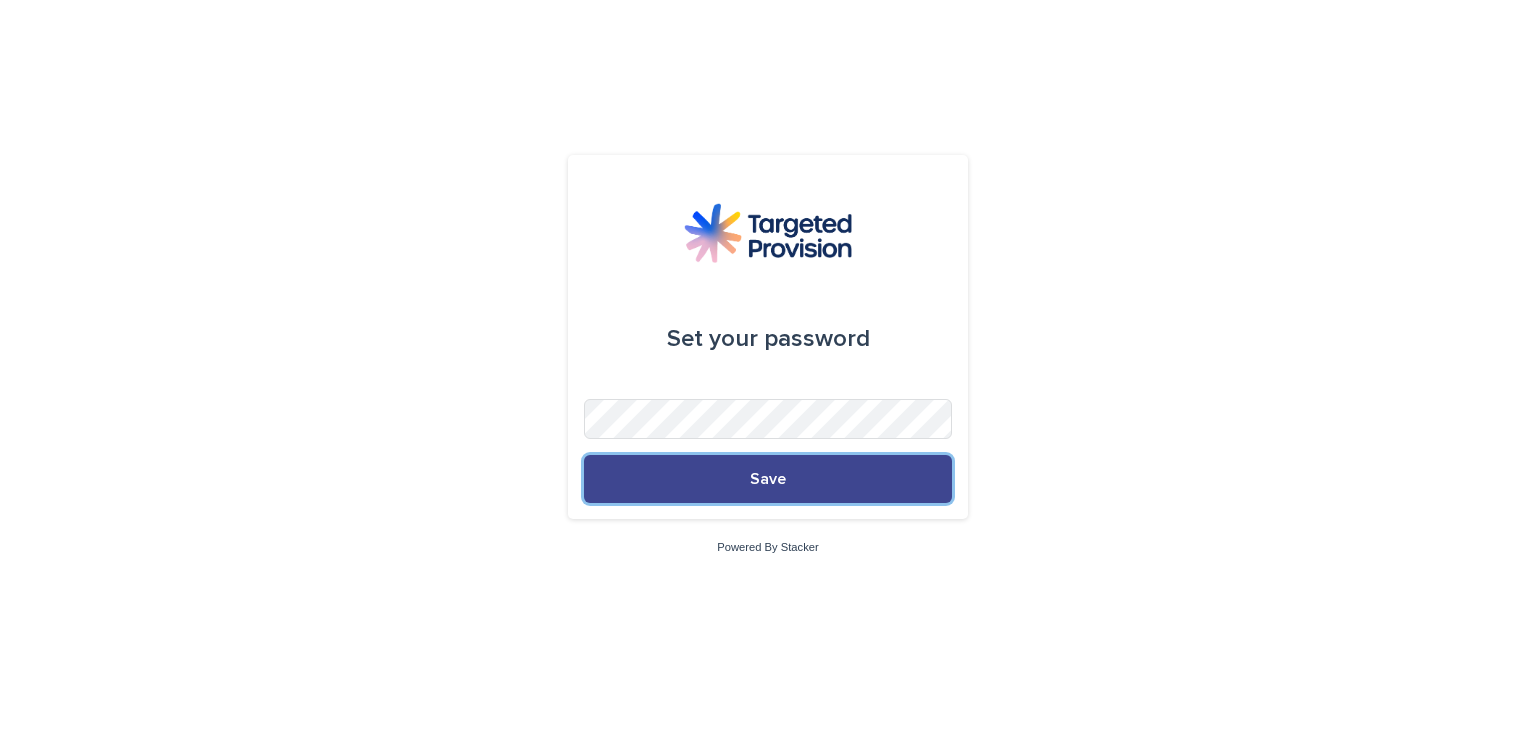 click on "Save" at bounding box center (768, 479) 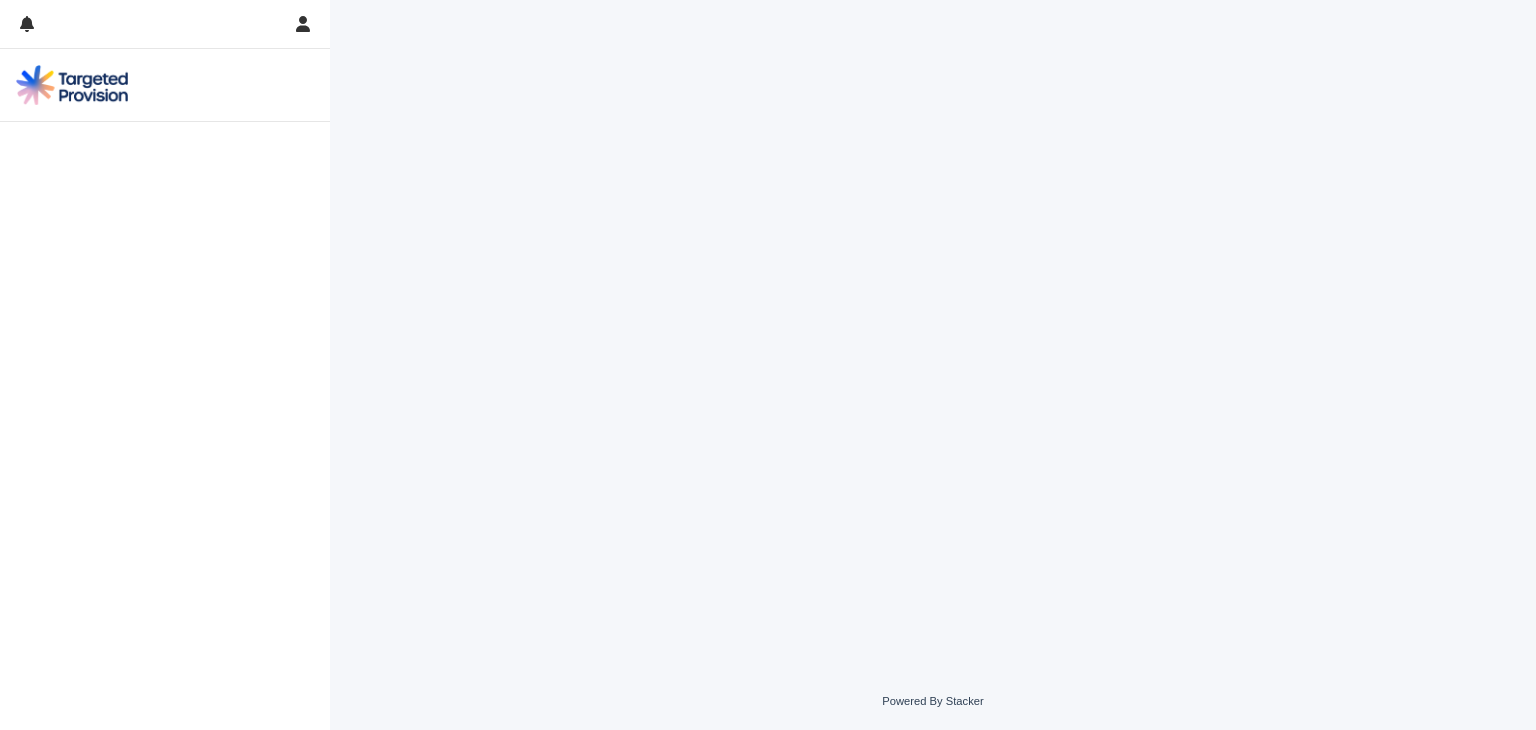 scroll, scrollTop: 0, scrollLeft: 0, axis: both 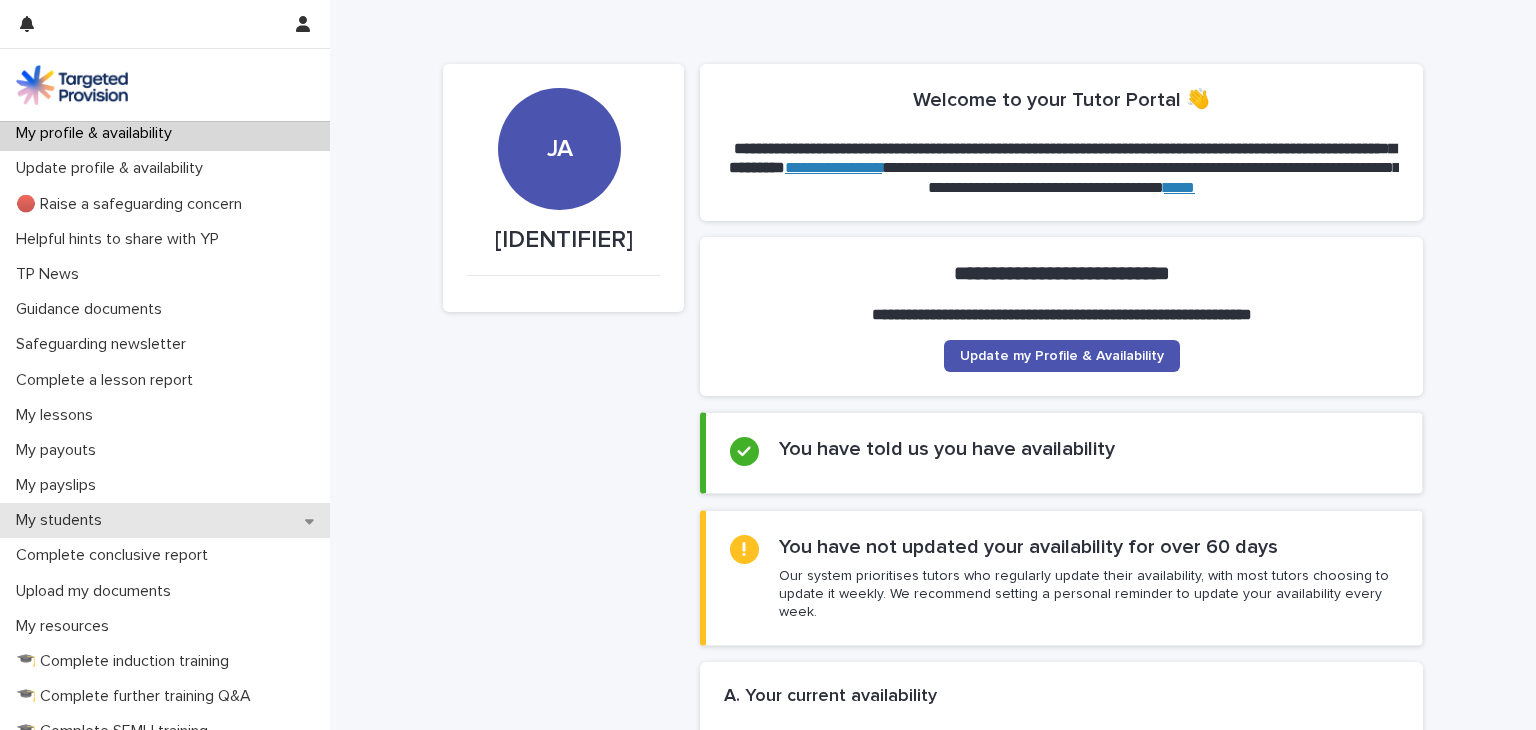 click on "My students" at bounding box center (63, 520) 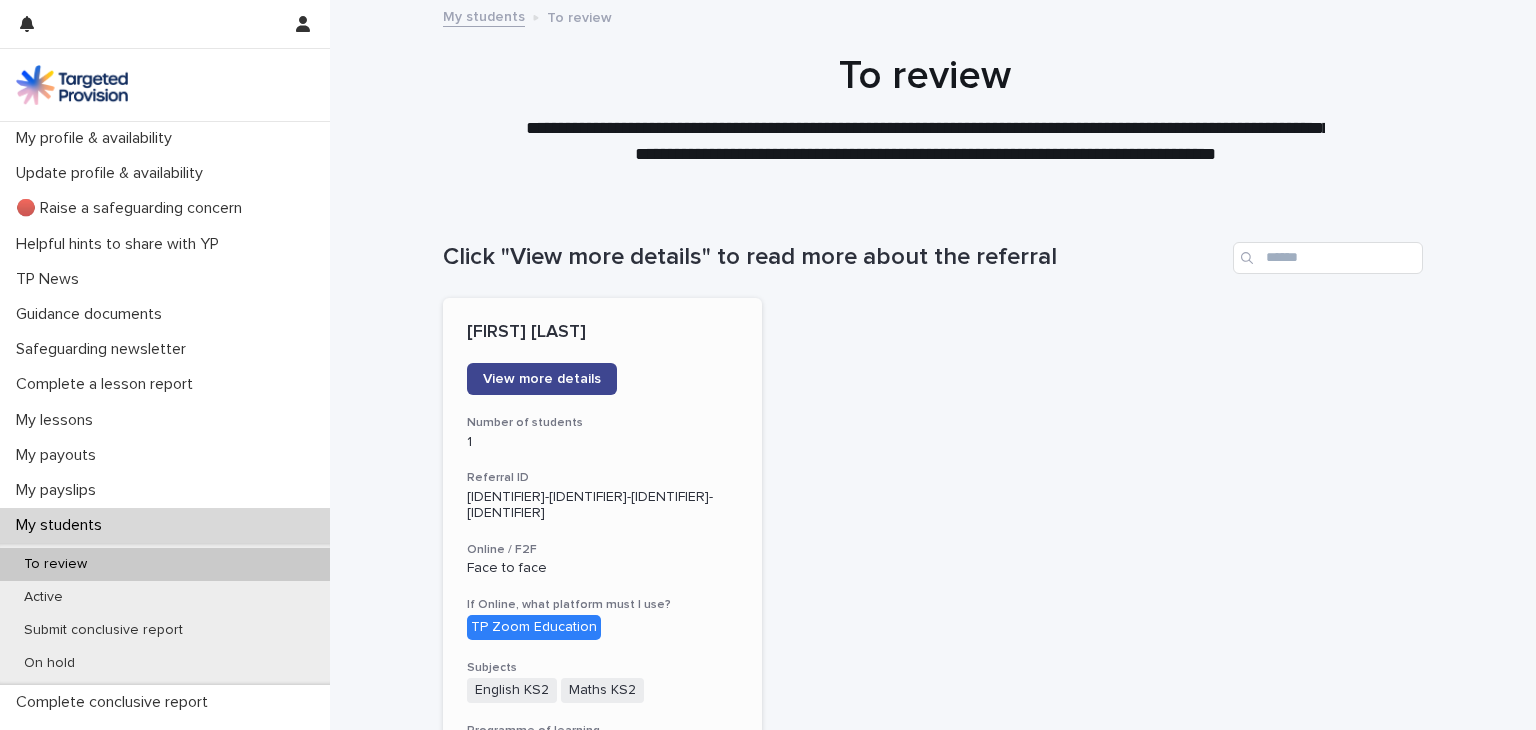 click on "View more details" at bounding box center [542, 379] 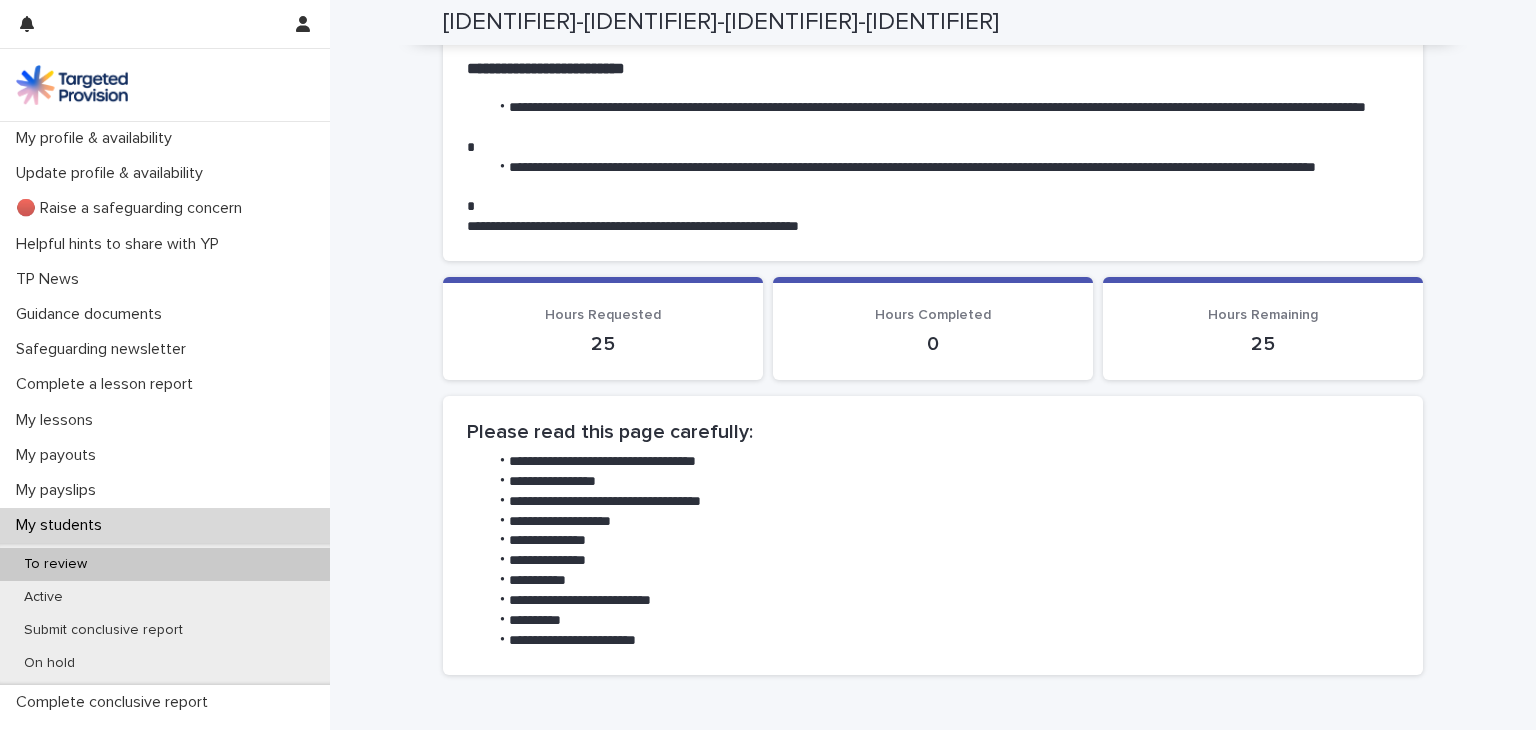 scroll, scrollTop: 651, scrollLeft: 0, axis: vertical 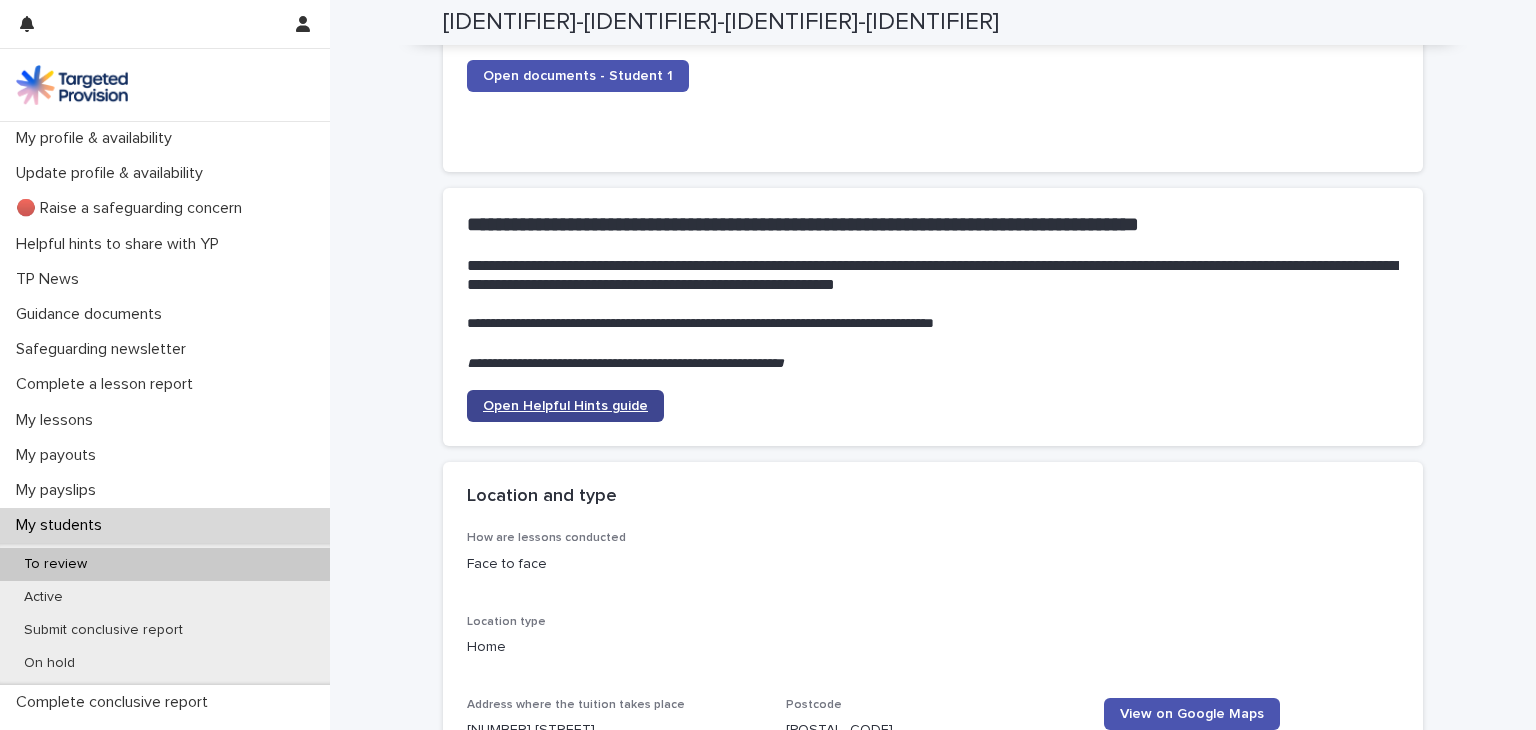 click on "Open Helpful Hints guide" at bounding box center [565, 406] 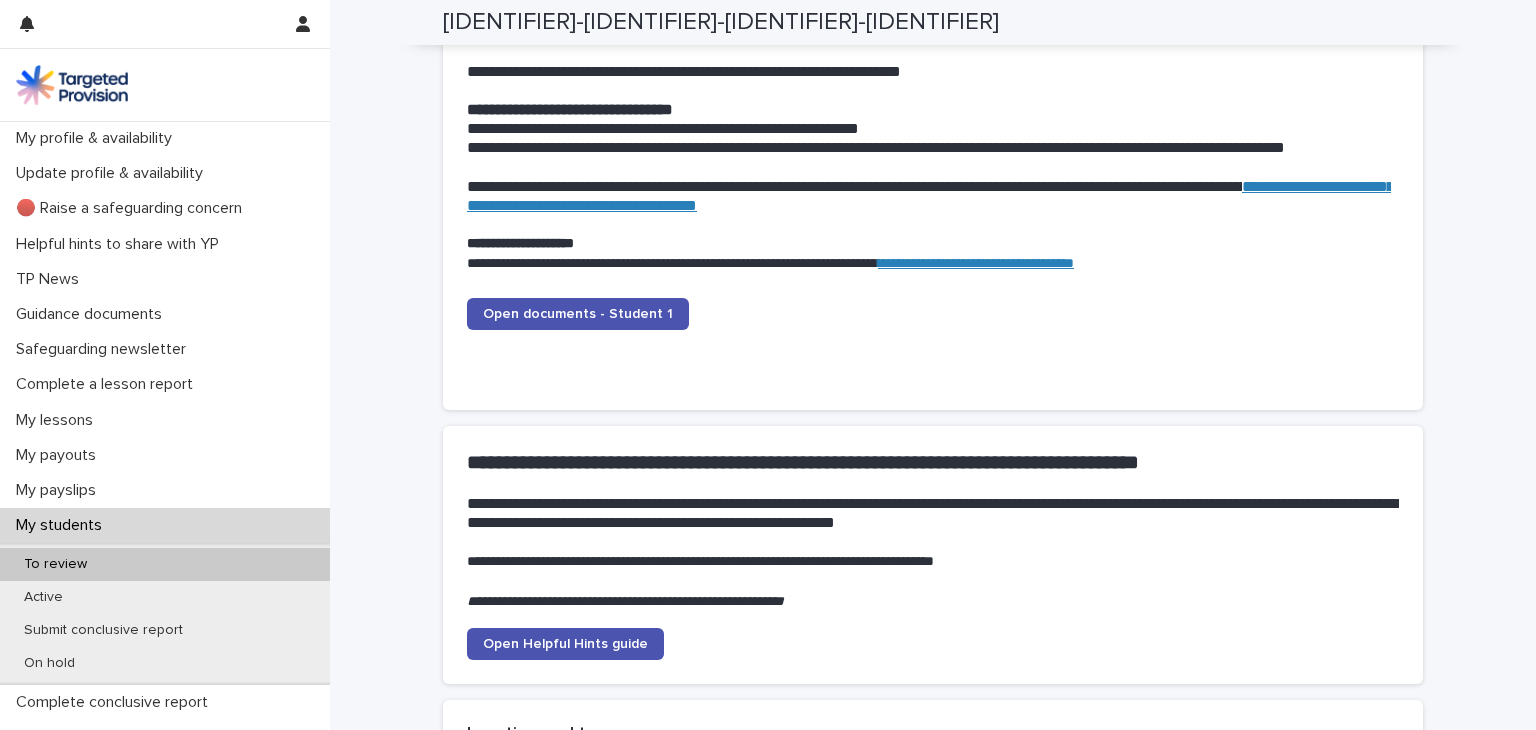 scroll, scrollTop: 2086, scrollLeft: 0, axis: vertical 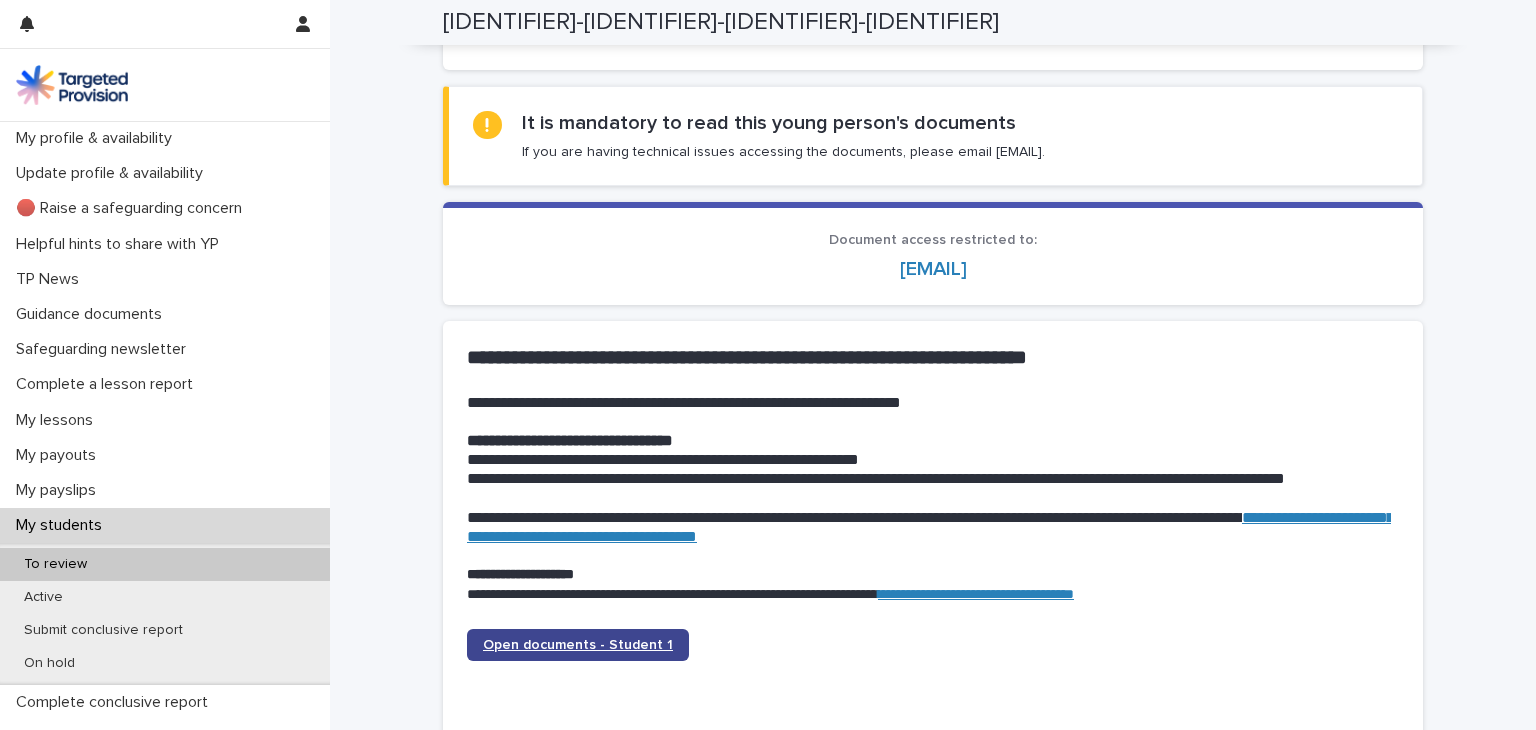 click on "Open documents - Student 1" at bounding box center [578, 645] 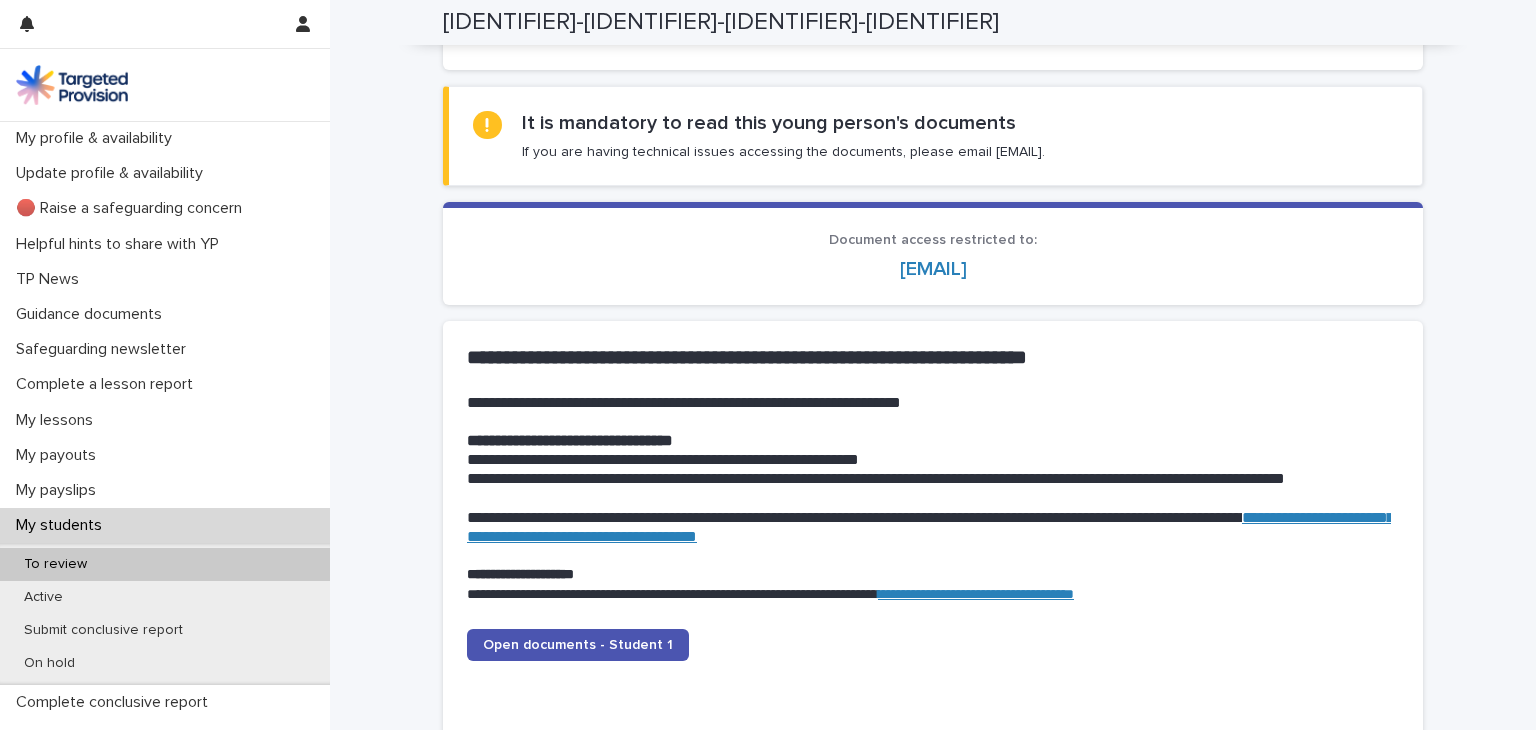 click on "**********" at bounding box center [930, 527] 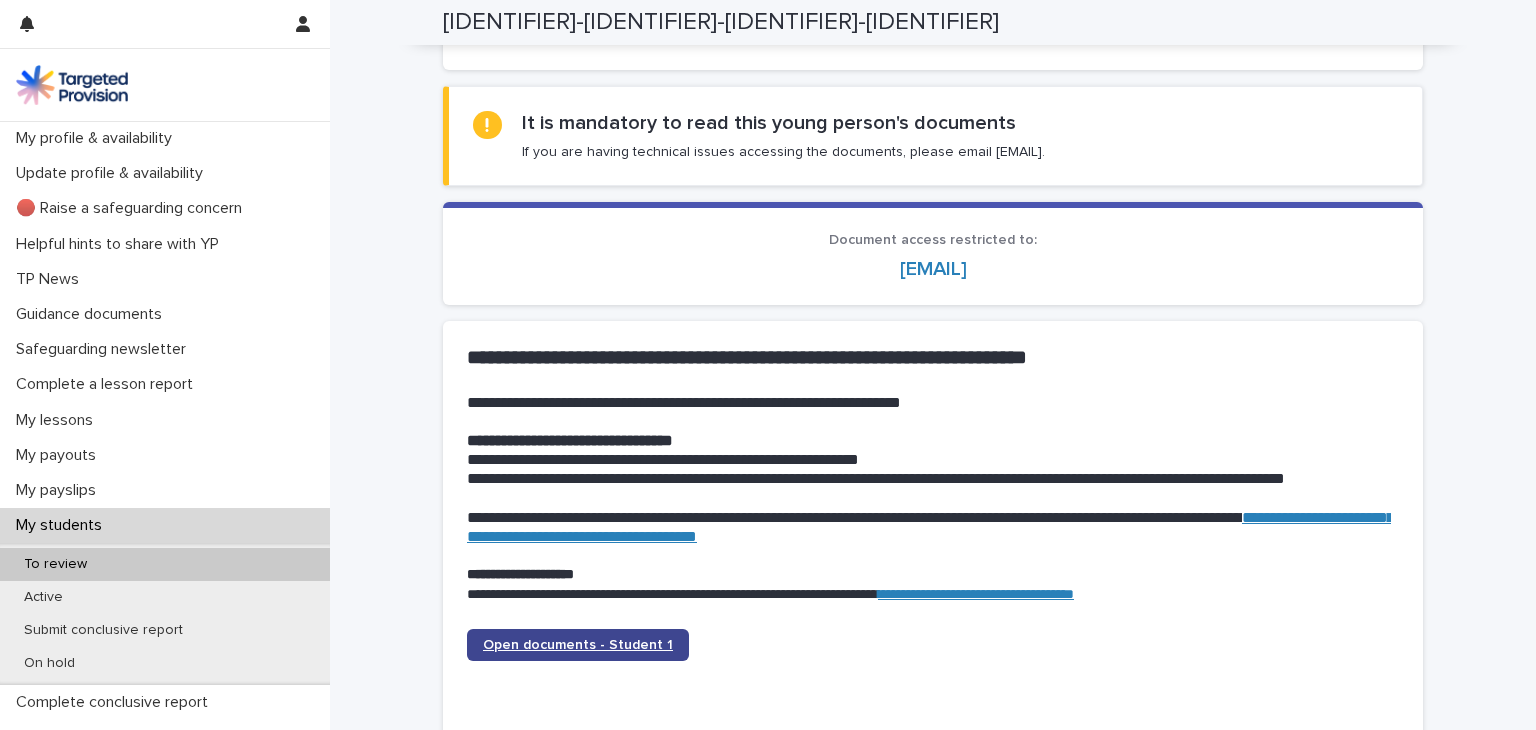 click on "Open documents - Student 1" at bounding box center (578, 645) 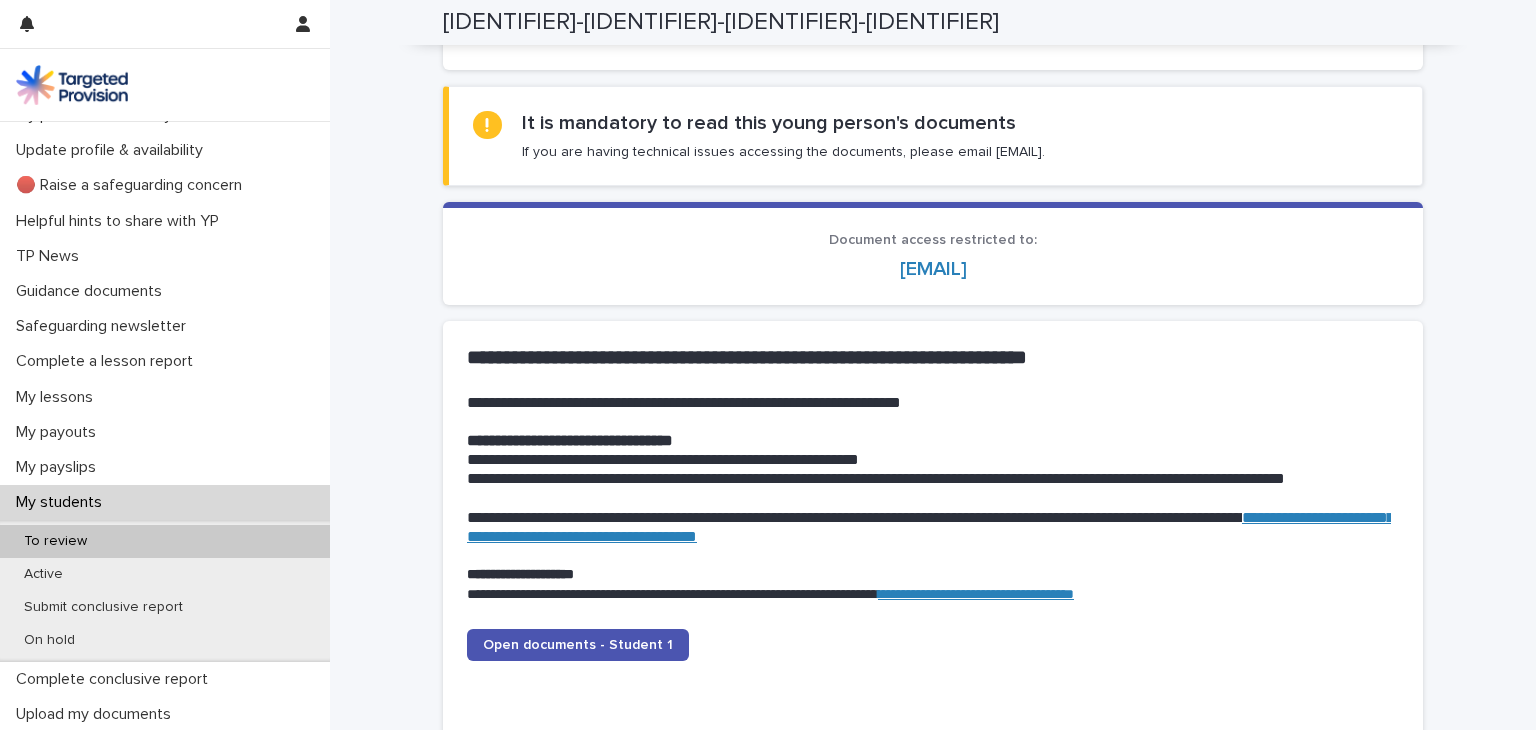 scroll, scrollTop: 0, scrollLeft: 0, axis: both 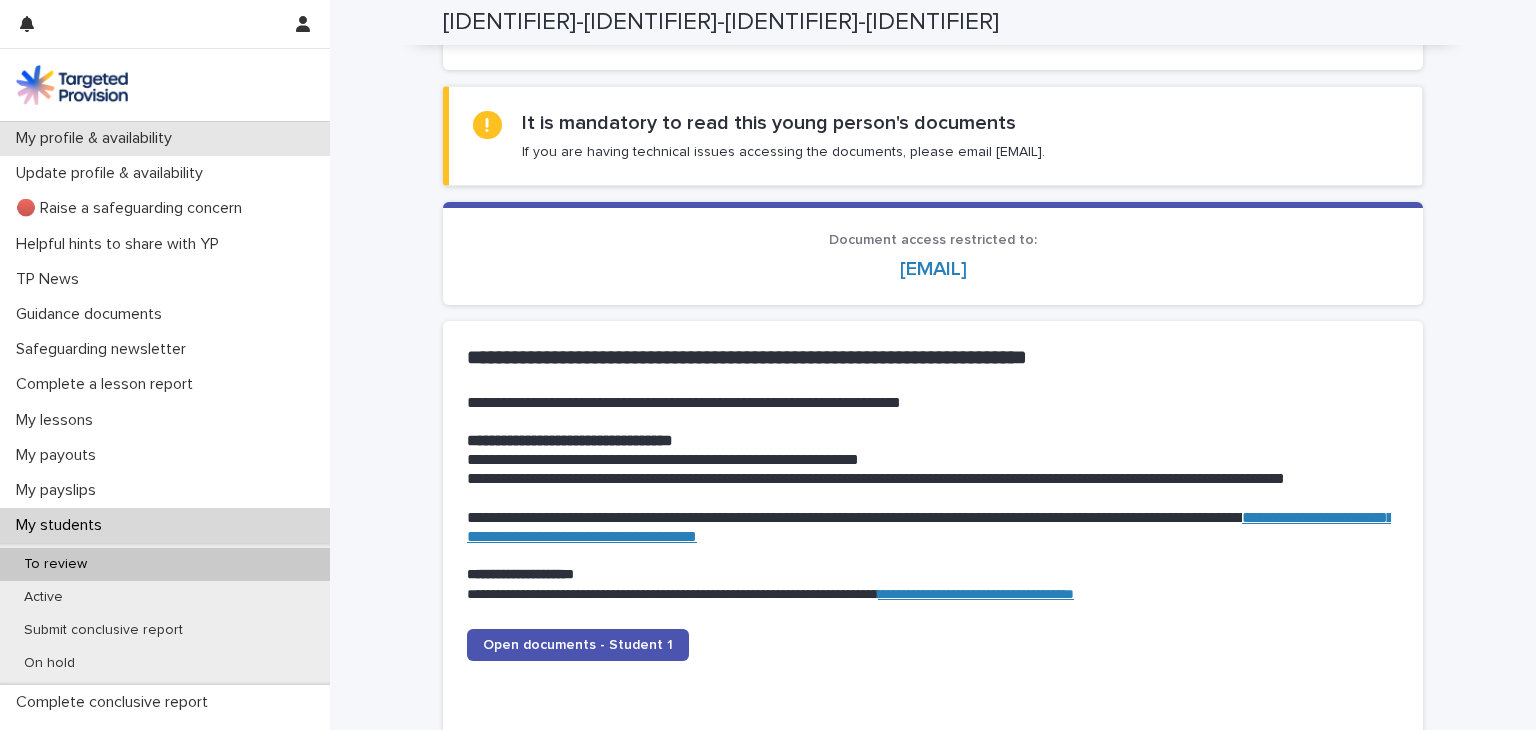click on "My profile & availability" at bounding box center [98, 138] 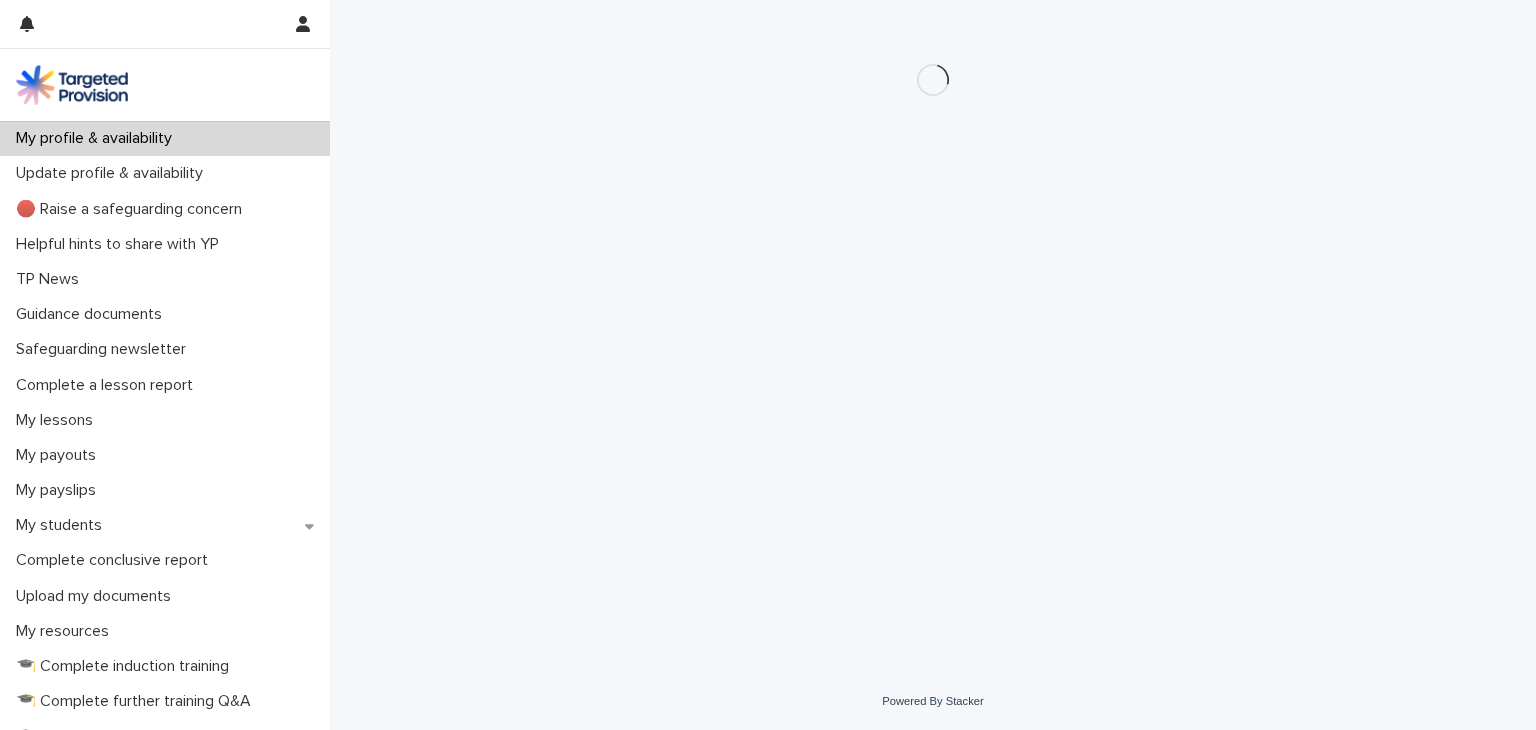 scroll, scrollTop: 0, scrollLeft: 0, axis: both 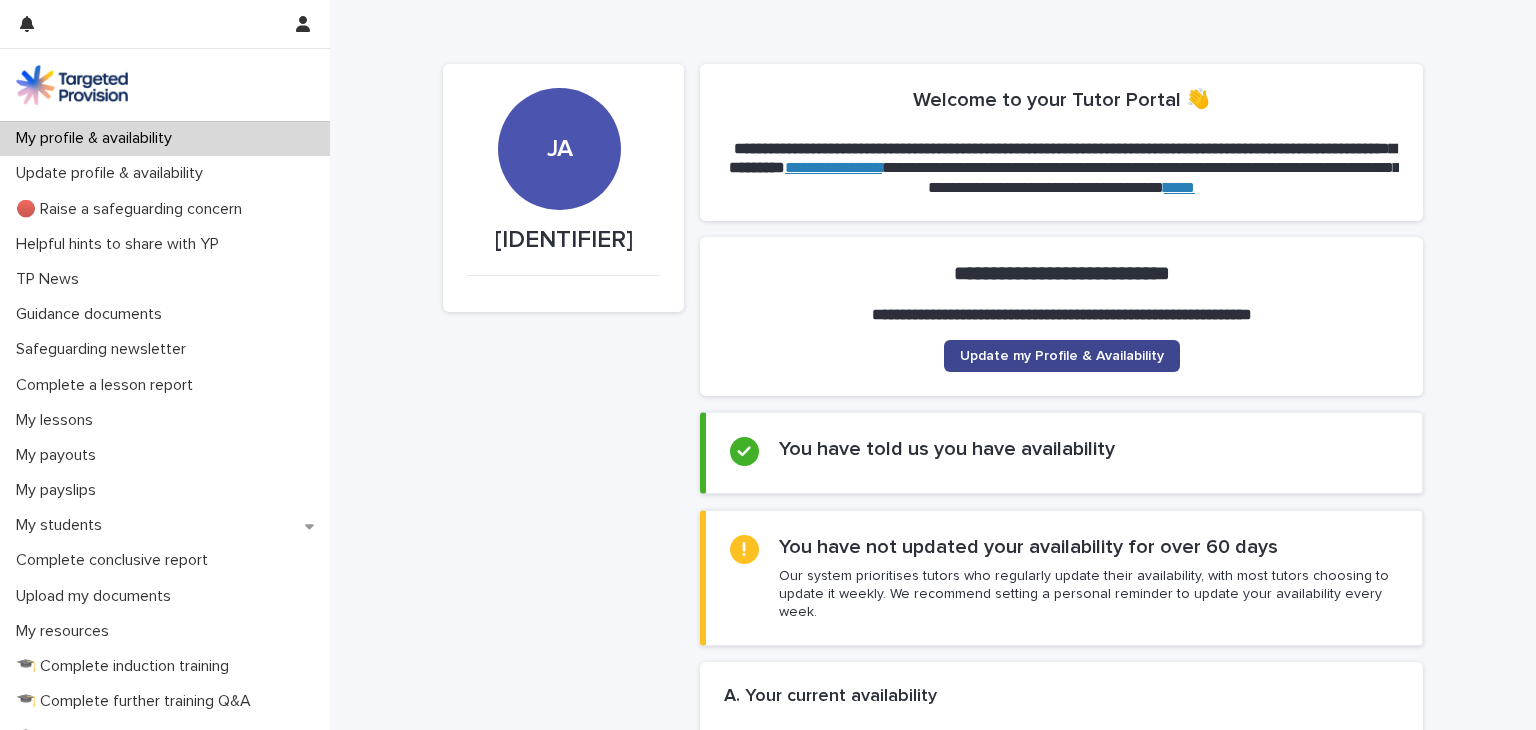 click on "Update my Profile & Availability" at bounding box center (1062, 356) 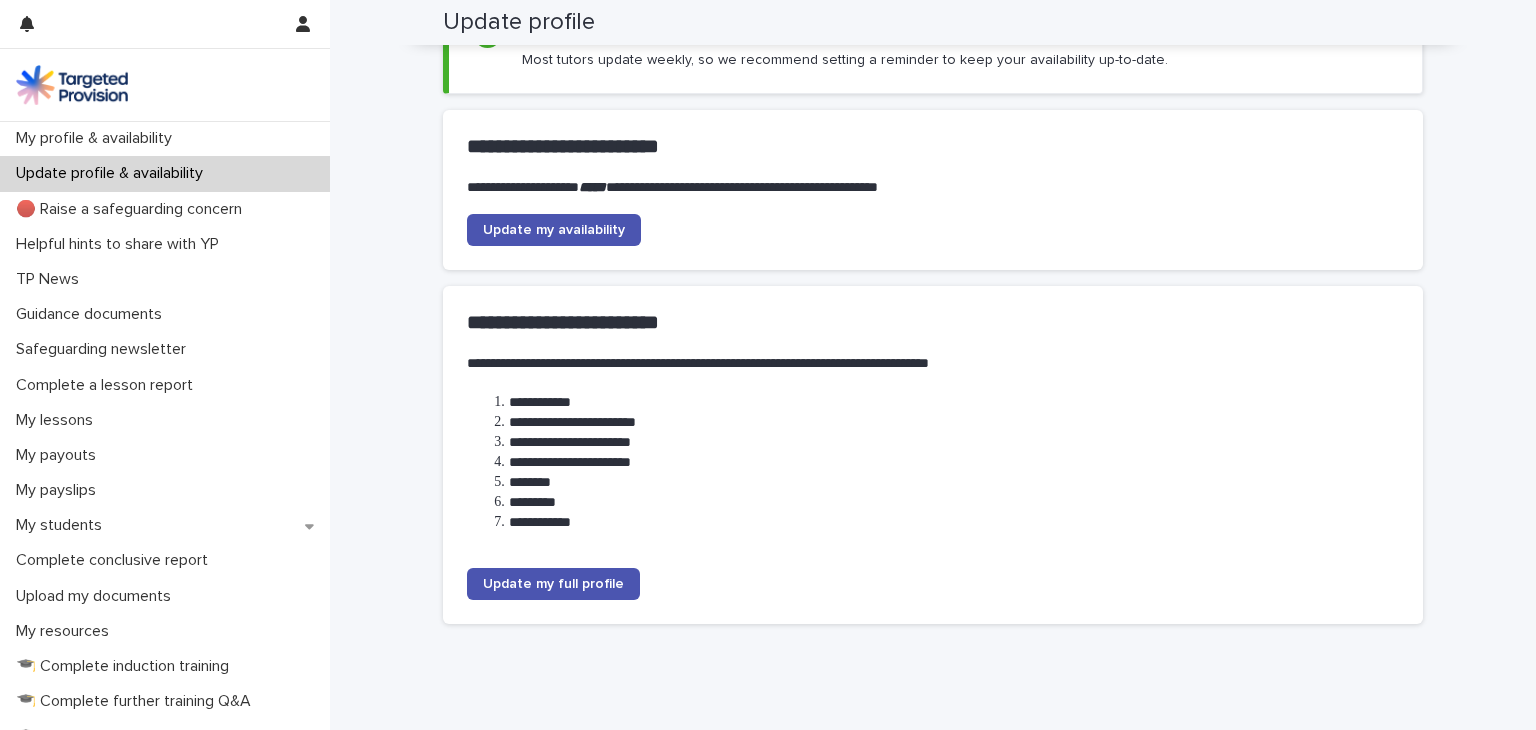 scroll, scrollTop: 0, scrollLeft: 0, axis: both 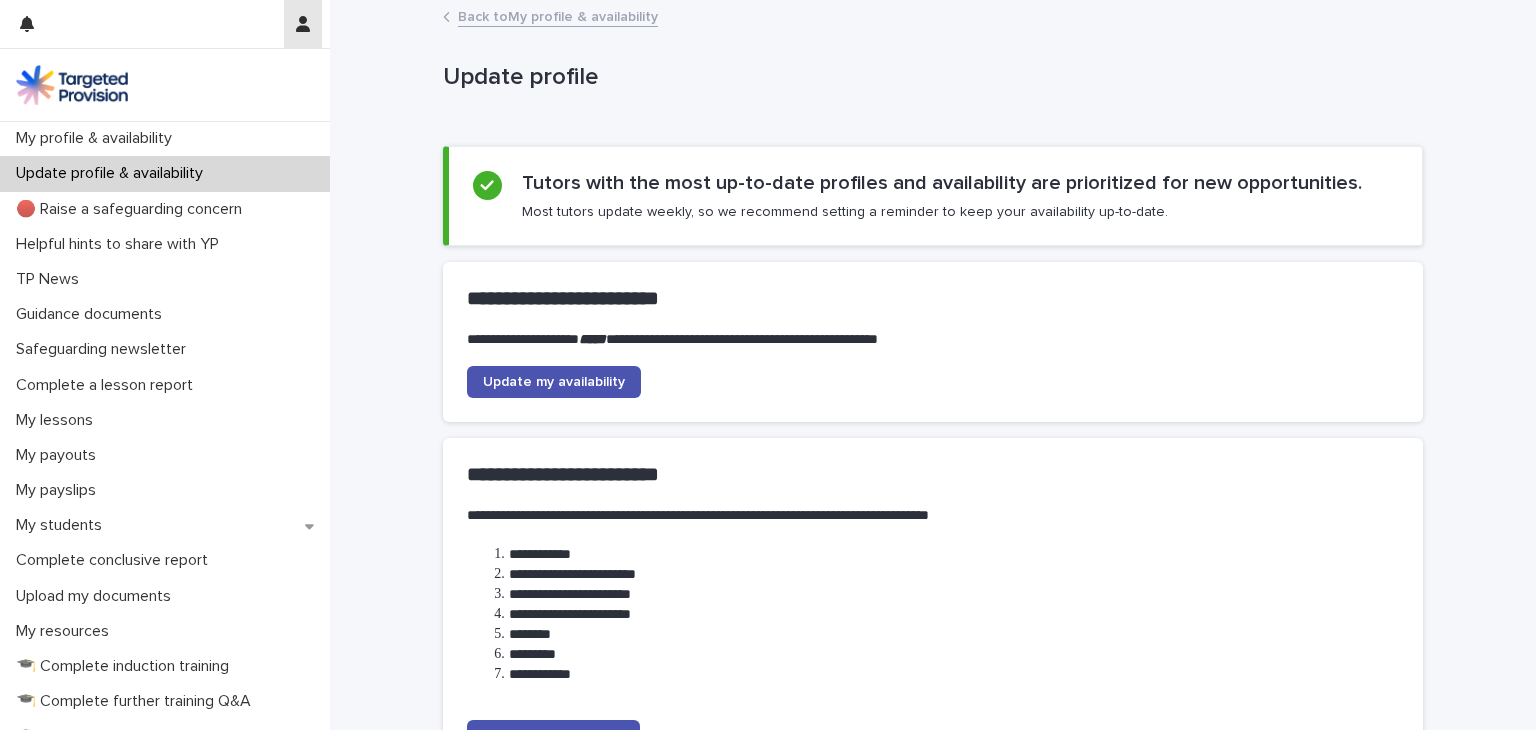 click 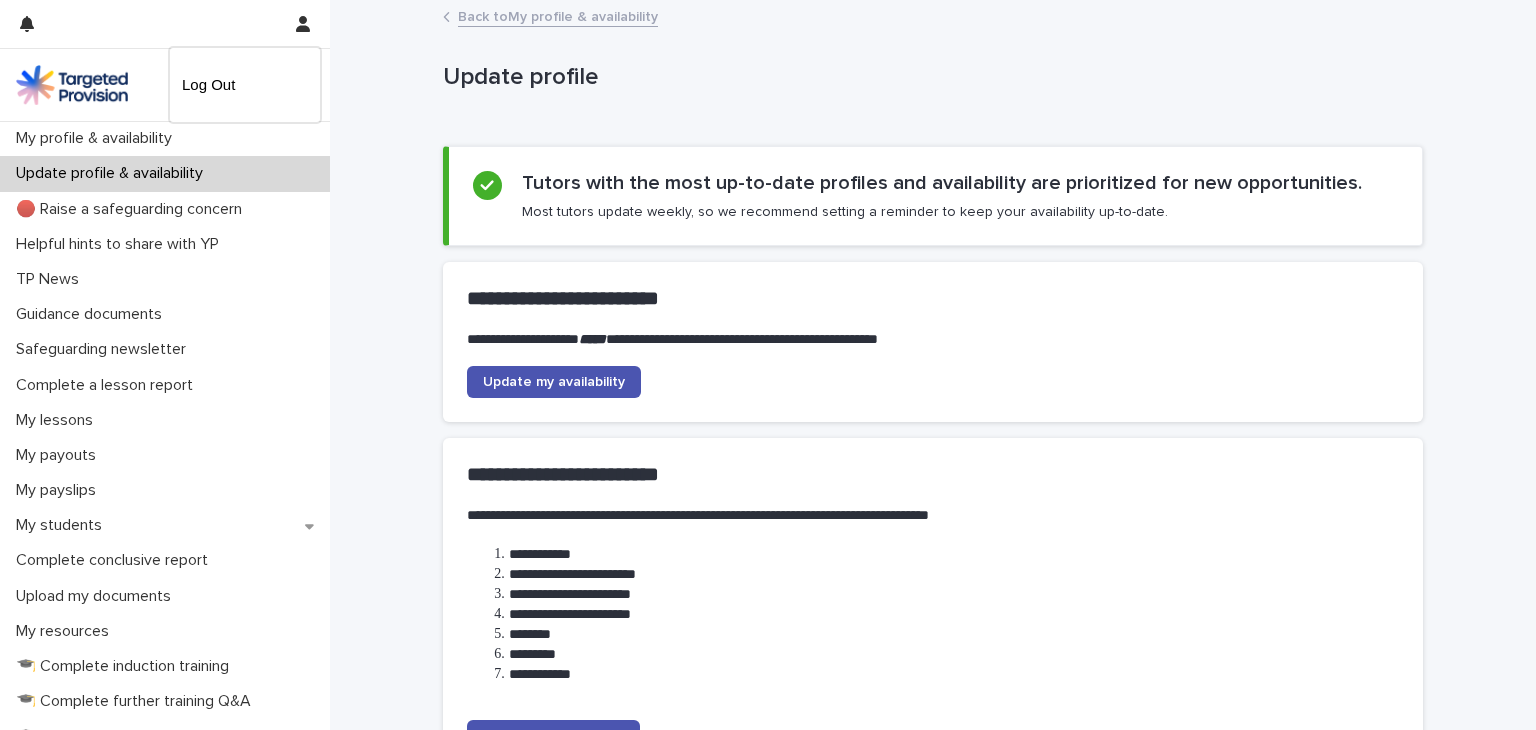 drag, startPoint x: 324, startPoint y: 338, endPoint x: 316, endPoint y: 598, distance: 260.12305 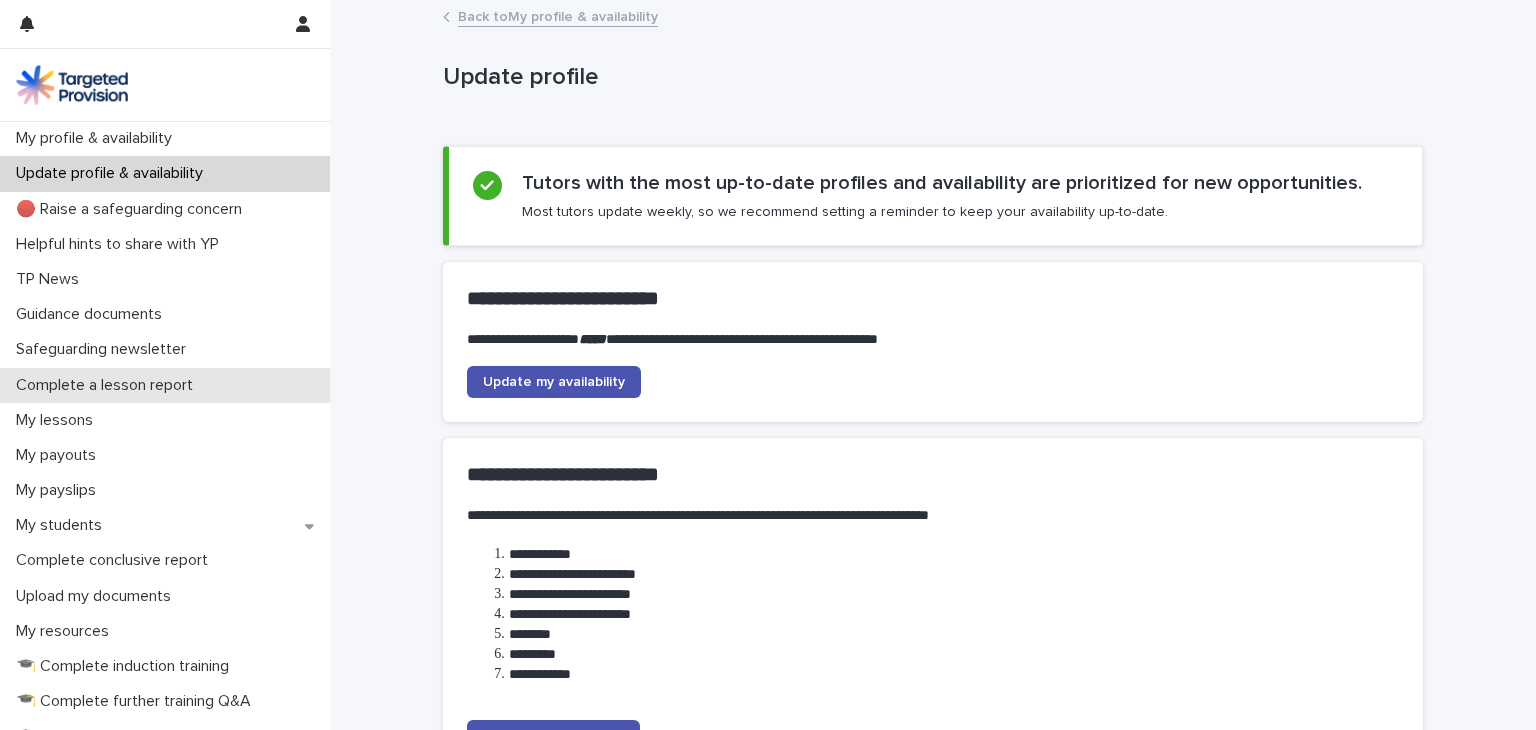 click on "Complete a lesson report" at bounding box center [165, 385] 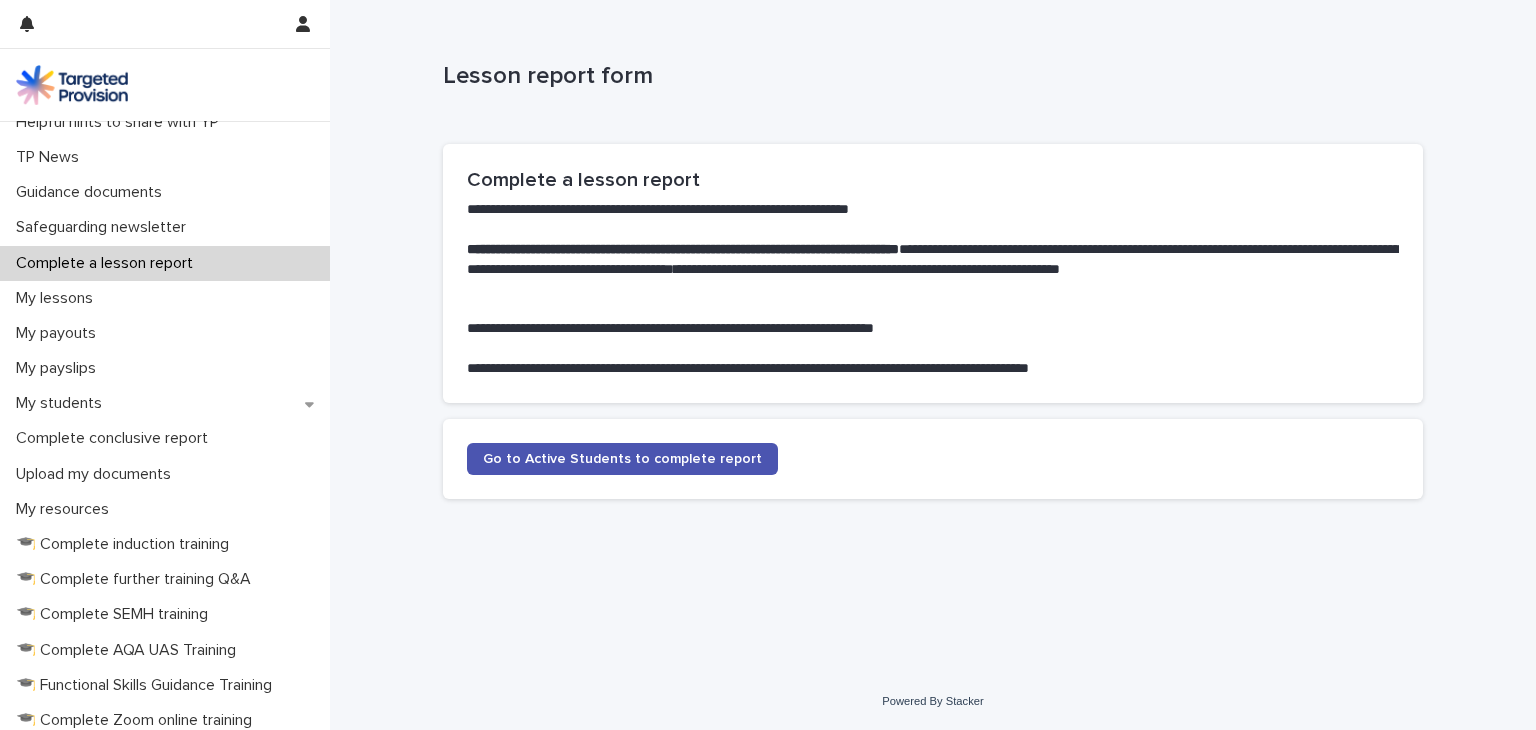 scroll, scrollTop: 0, scrollLeft: 0, axis: both 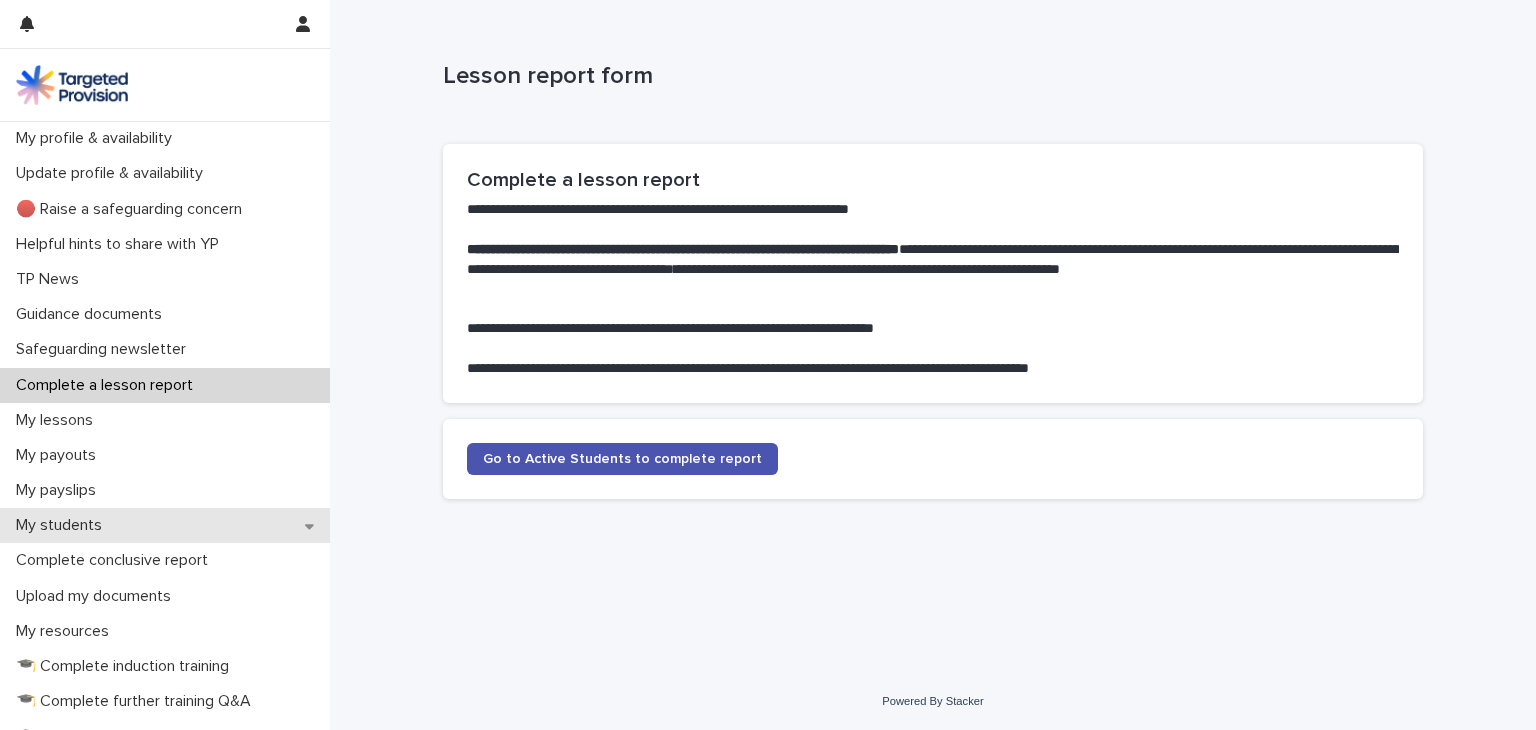 click on "My students" at bounding box center (165, 525) 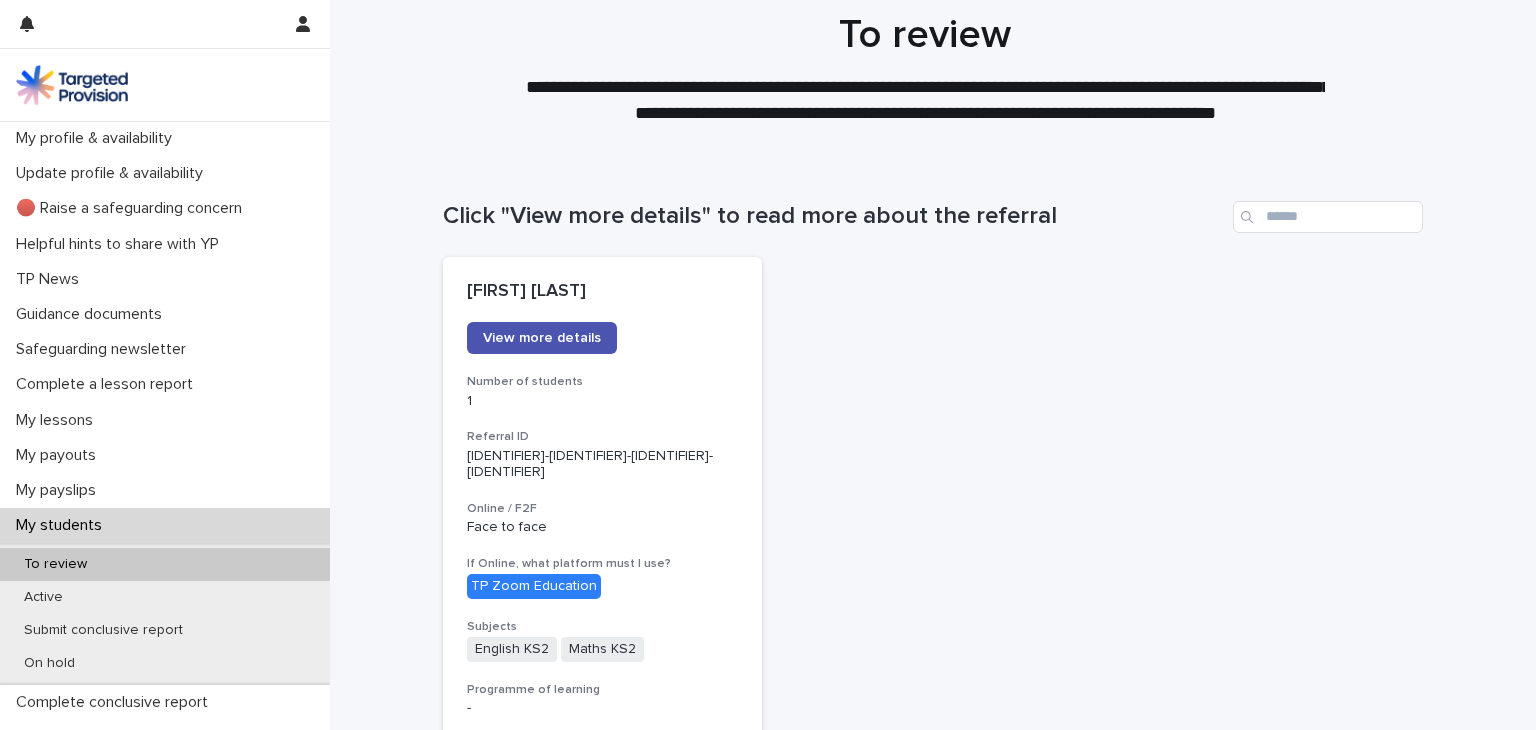 scroll, scrollTop: 0, scrollLeft: 0, axis: both 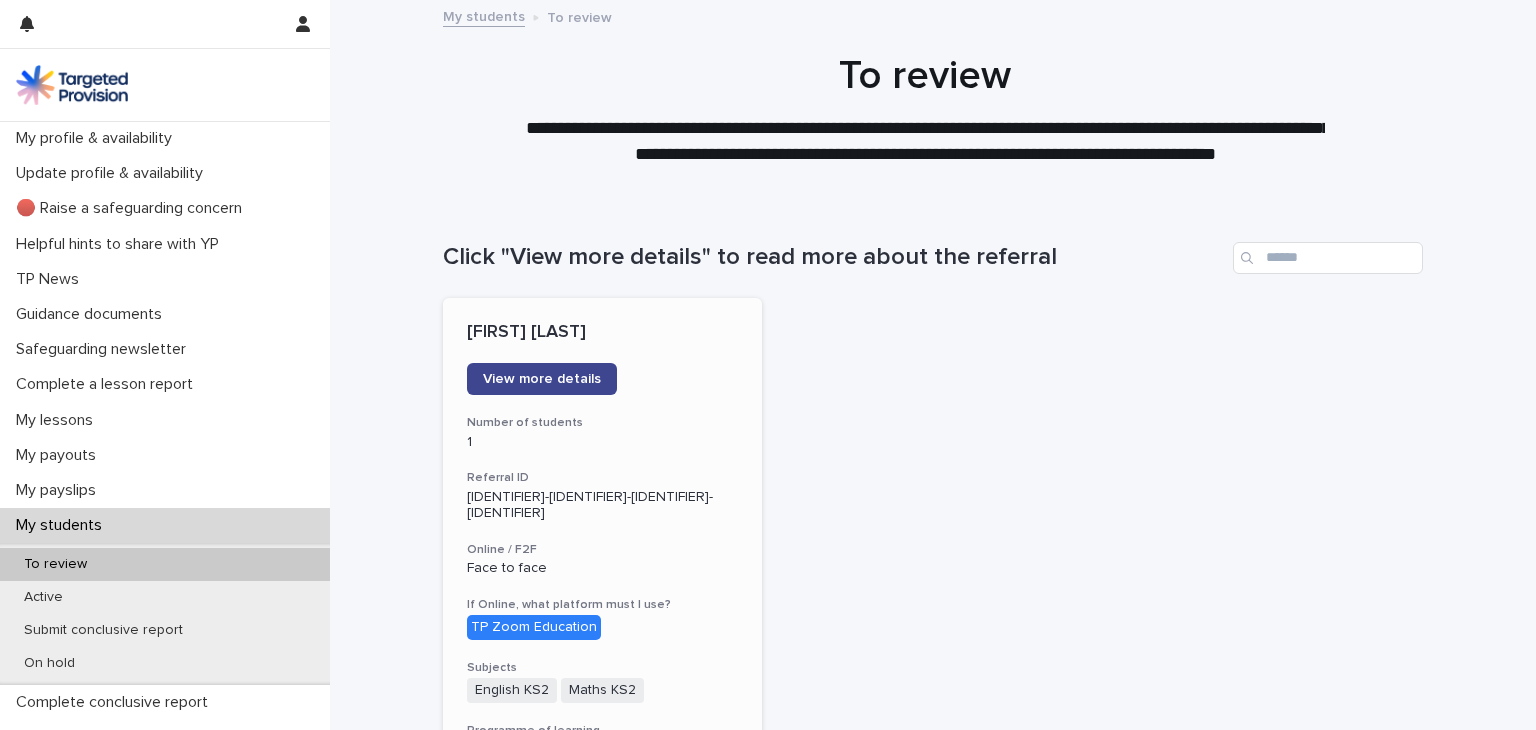 click on "View more details" at bounding box center [542, 379] 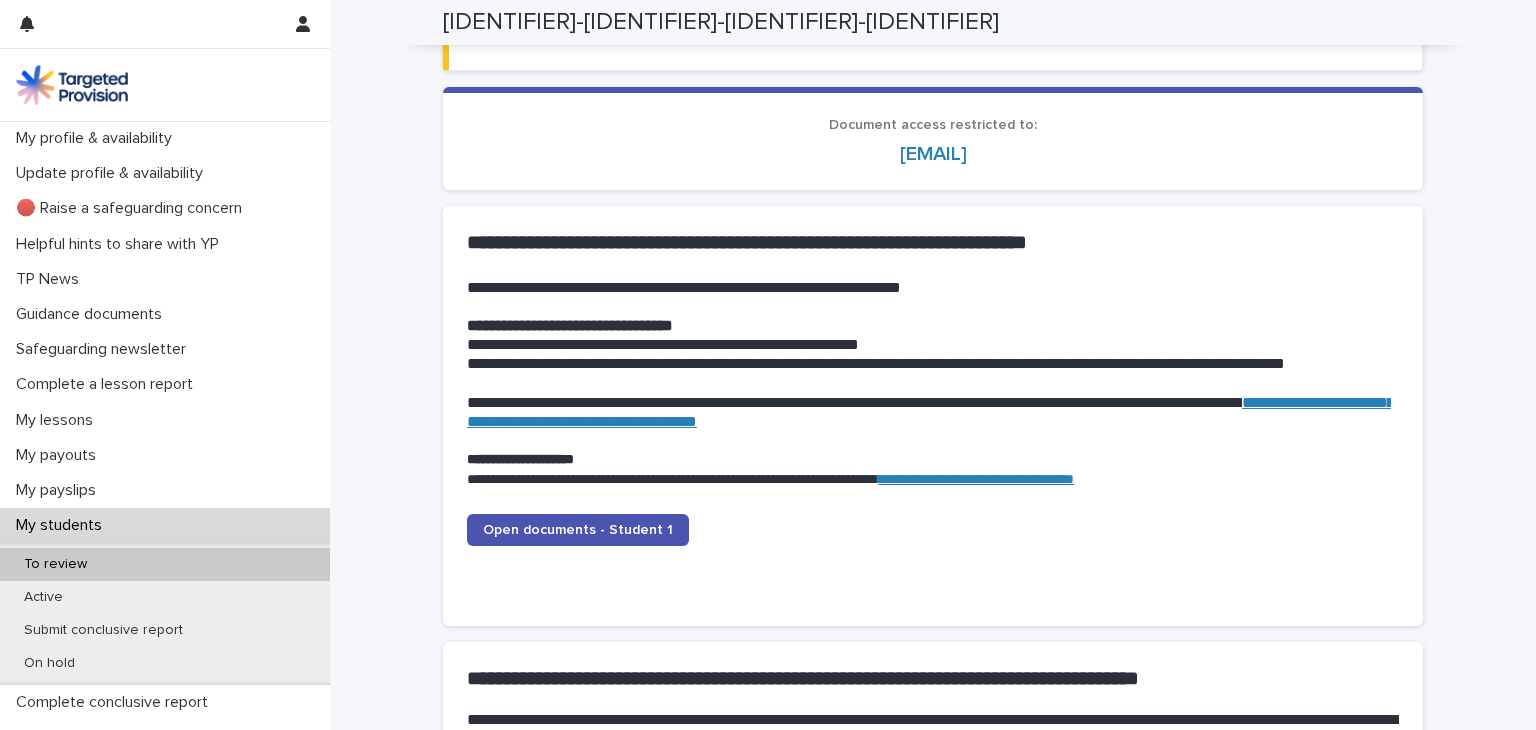 scroll, scrollTop: 1916, scrollLeft: 0, axis: vertical 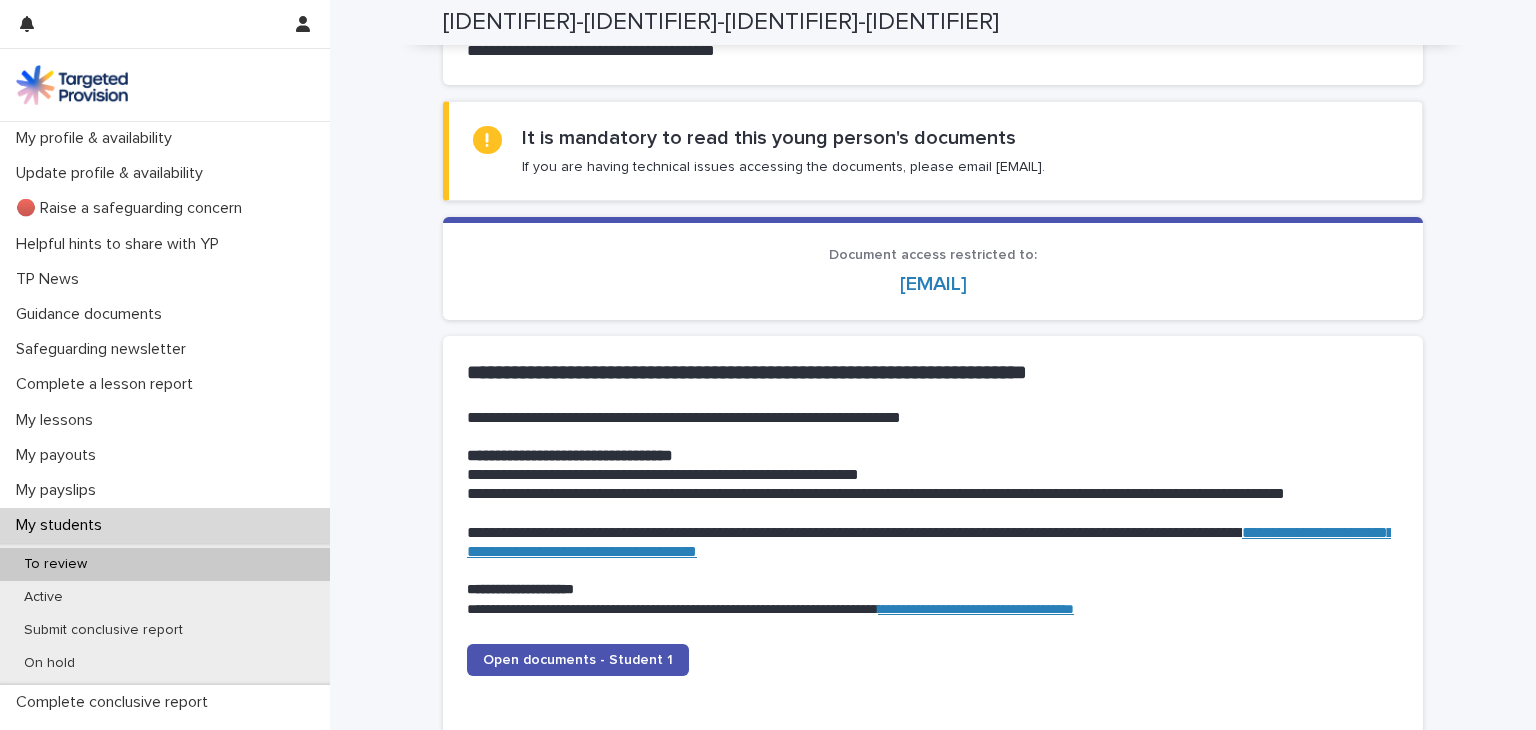 click on "**********" at bounding box center [930, 542] 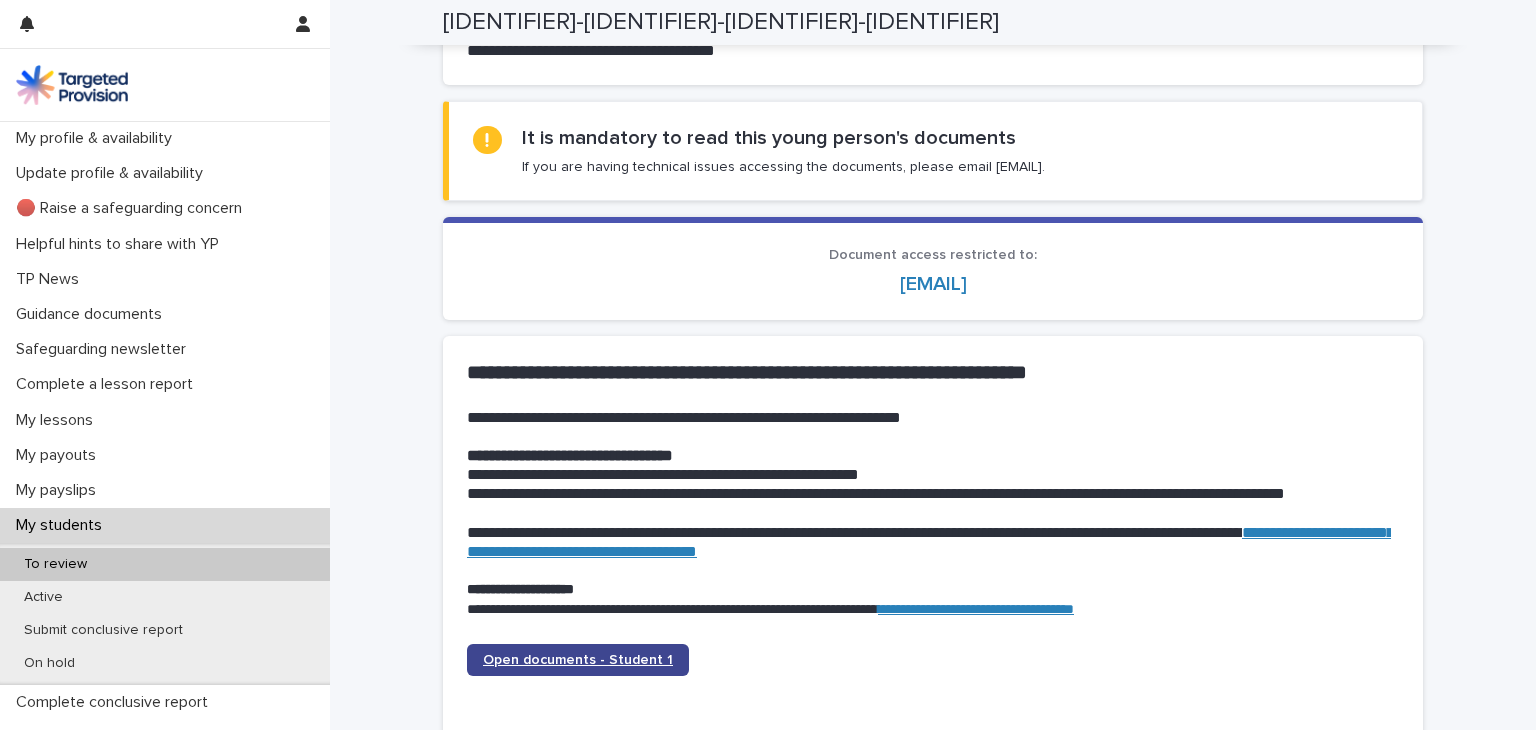 click on "Open documents - Student 1" at bounding box center (578, 660) 